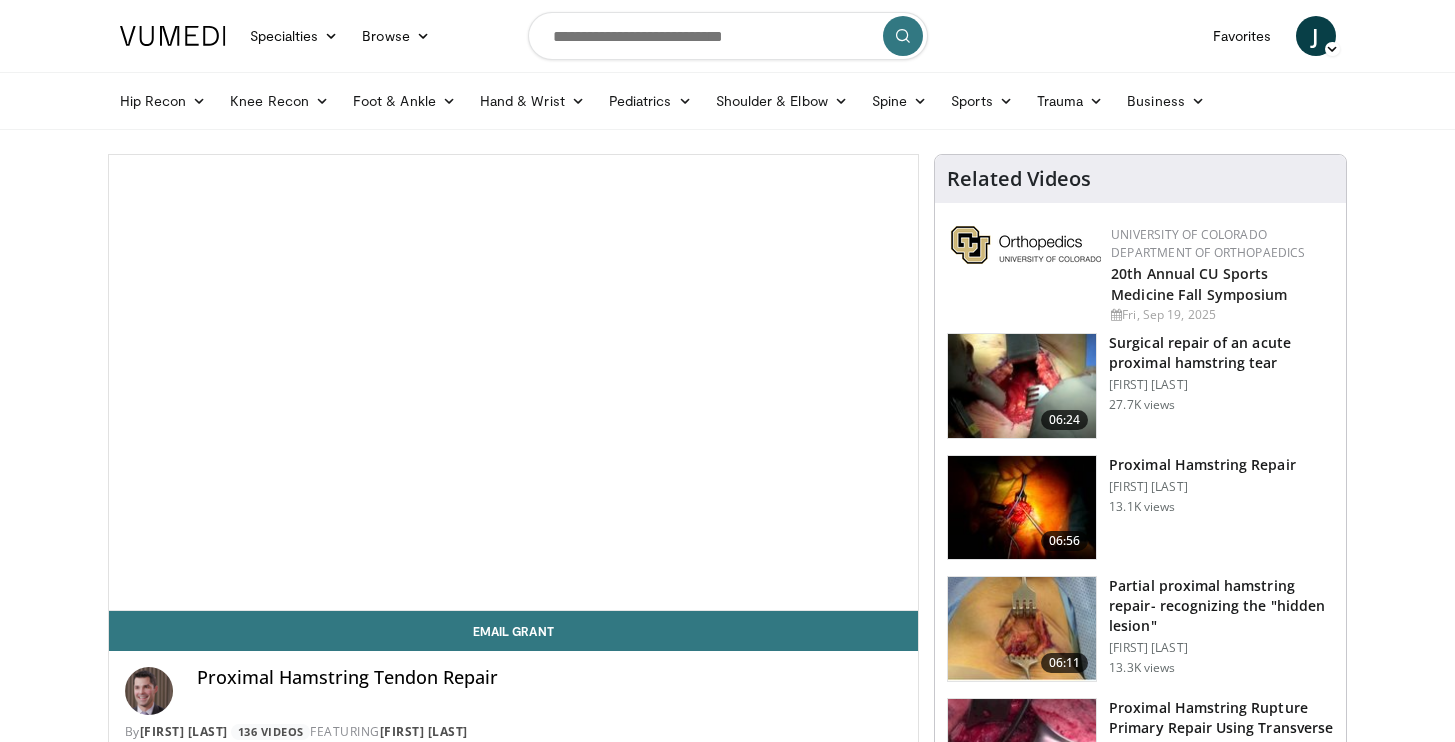 scroll, scrollTop: 0, scrollLeft: 0, axis: both 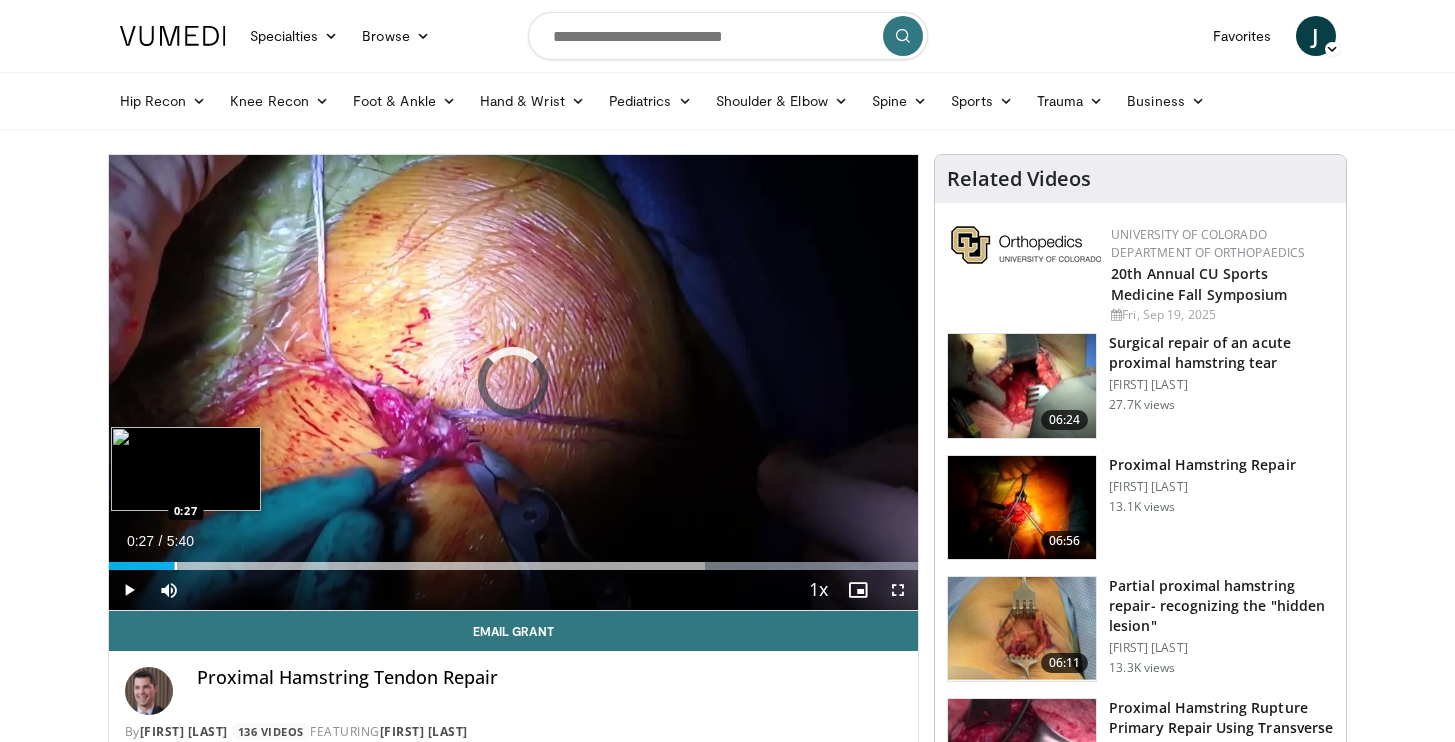 click on "Loaded :  100.00% 0:27 0:27" at bounding box center (514, 566) 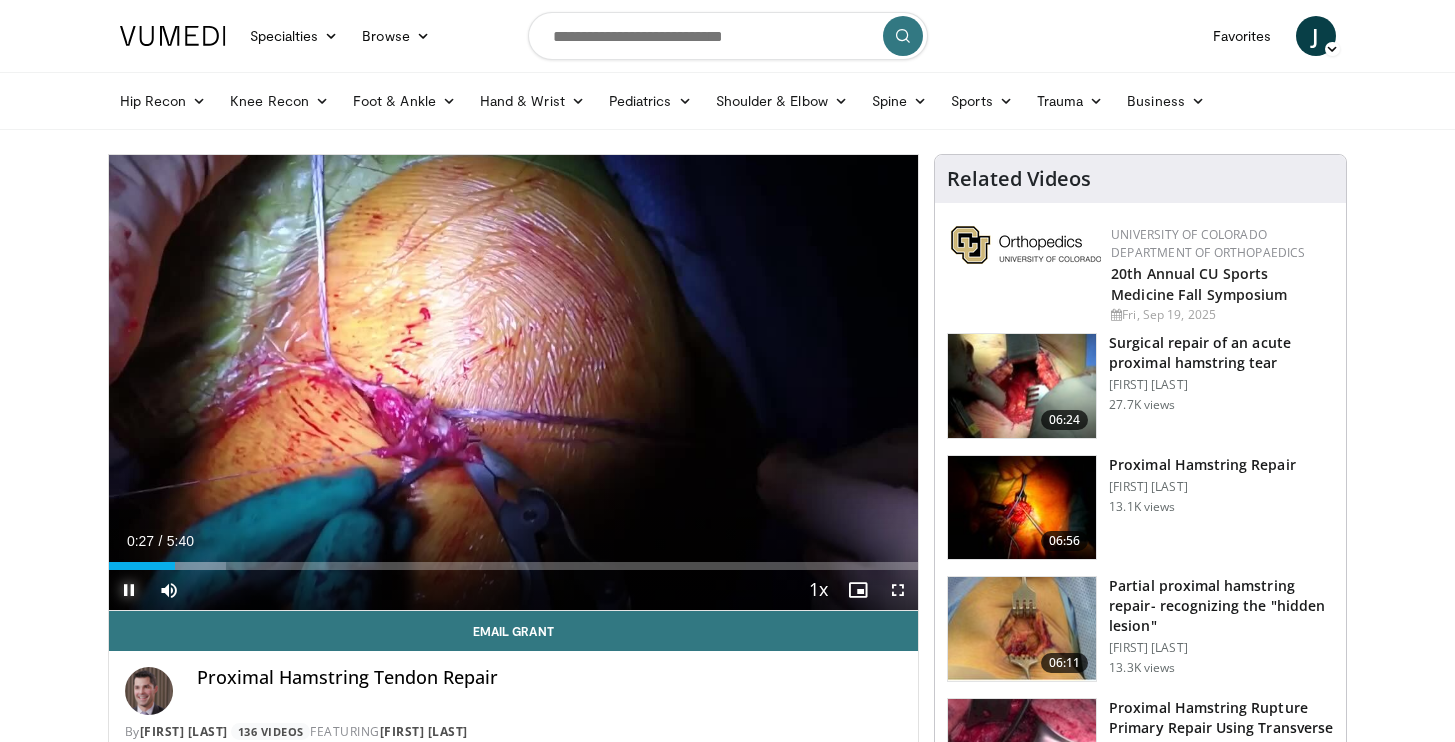click at bounding box center (129, 590) 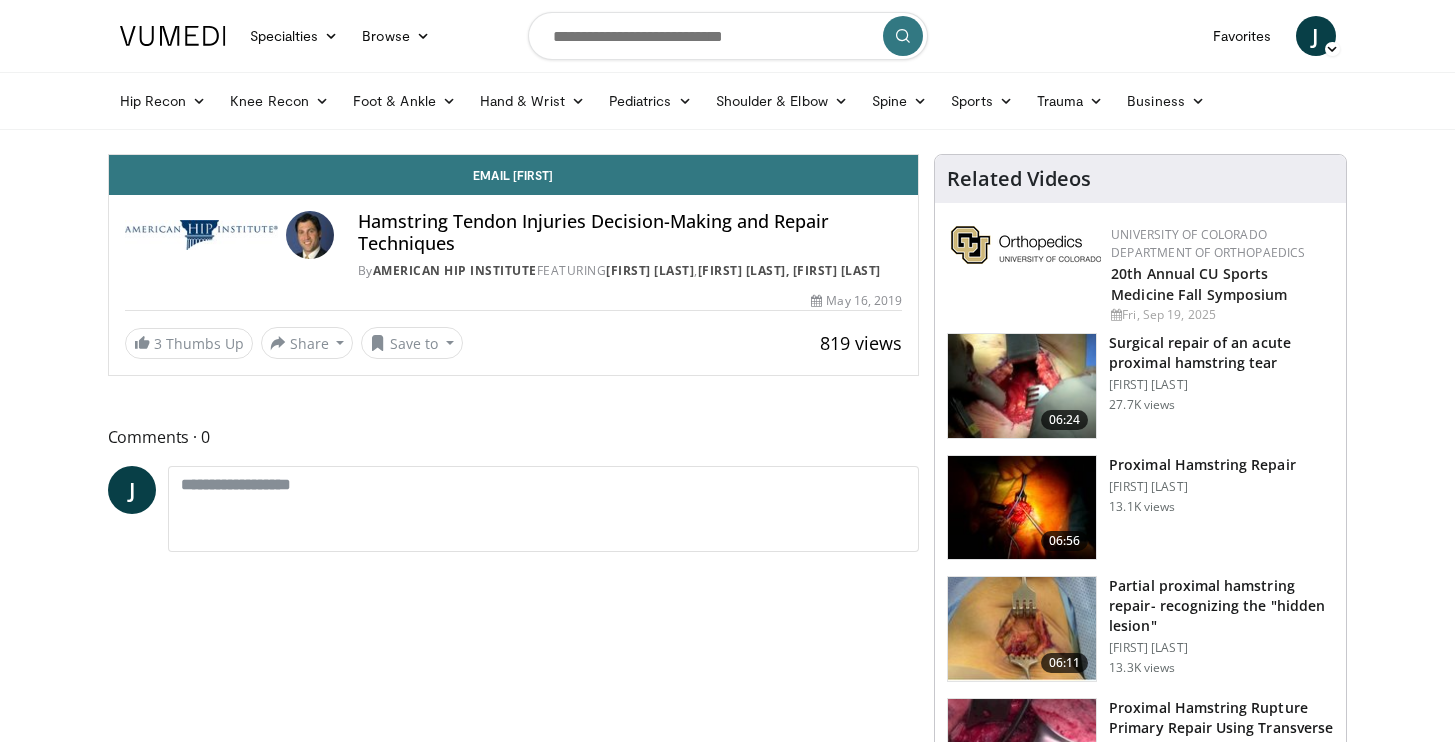 scroll, scrollTop: 0, scrollLeft: 0, axis: both 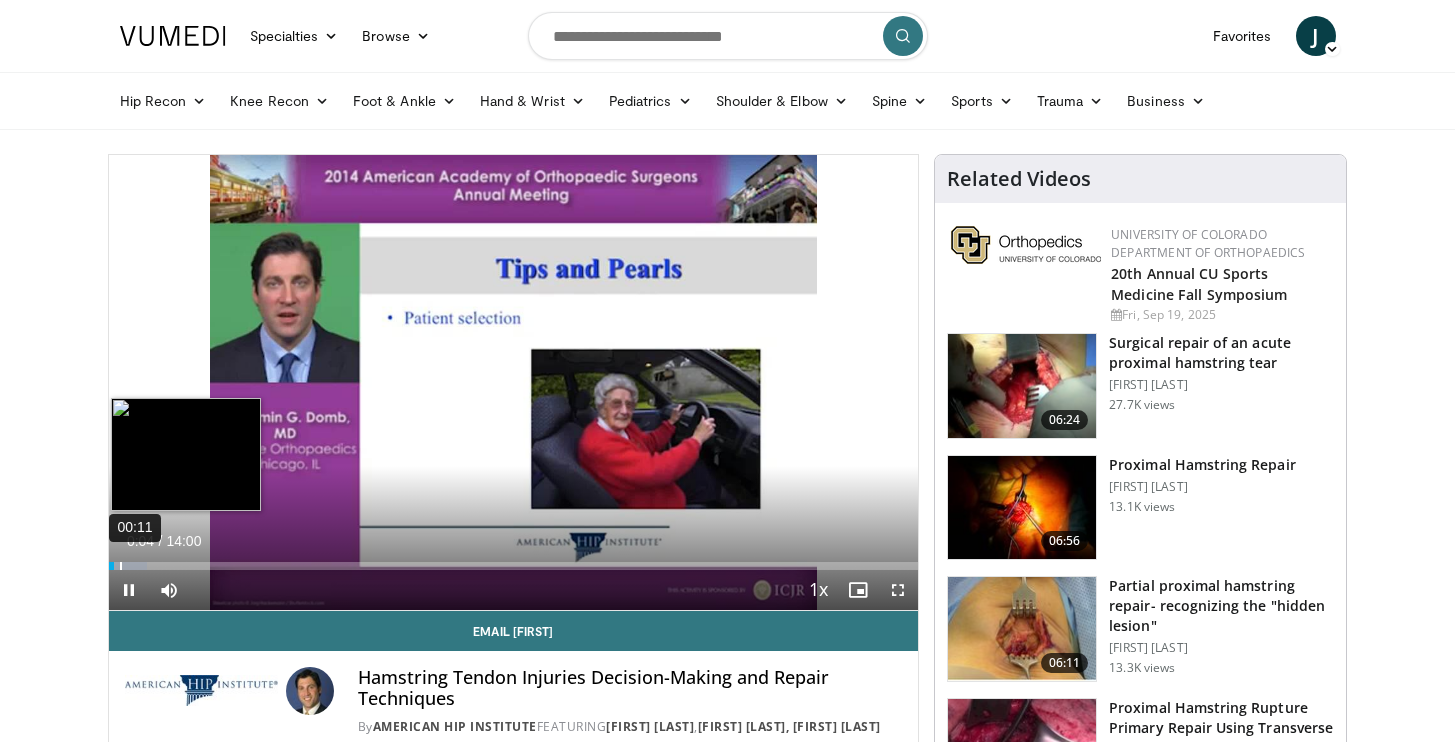 click on "00:11" at bounding box center (121, 566) 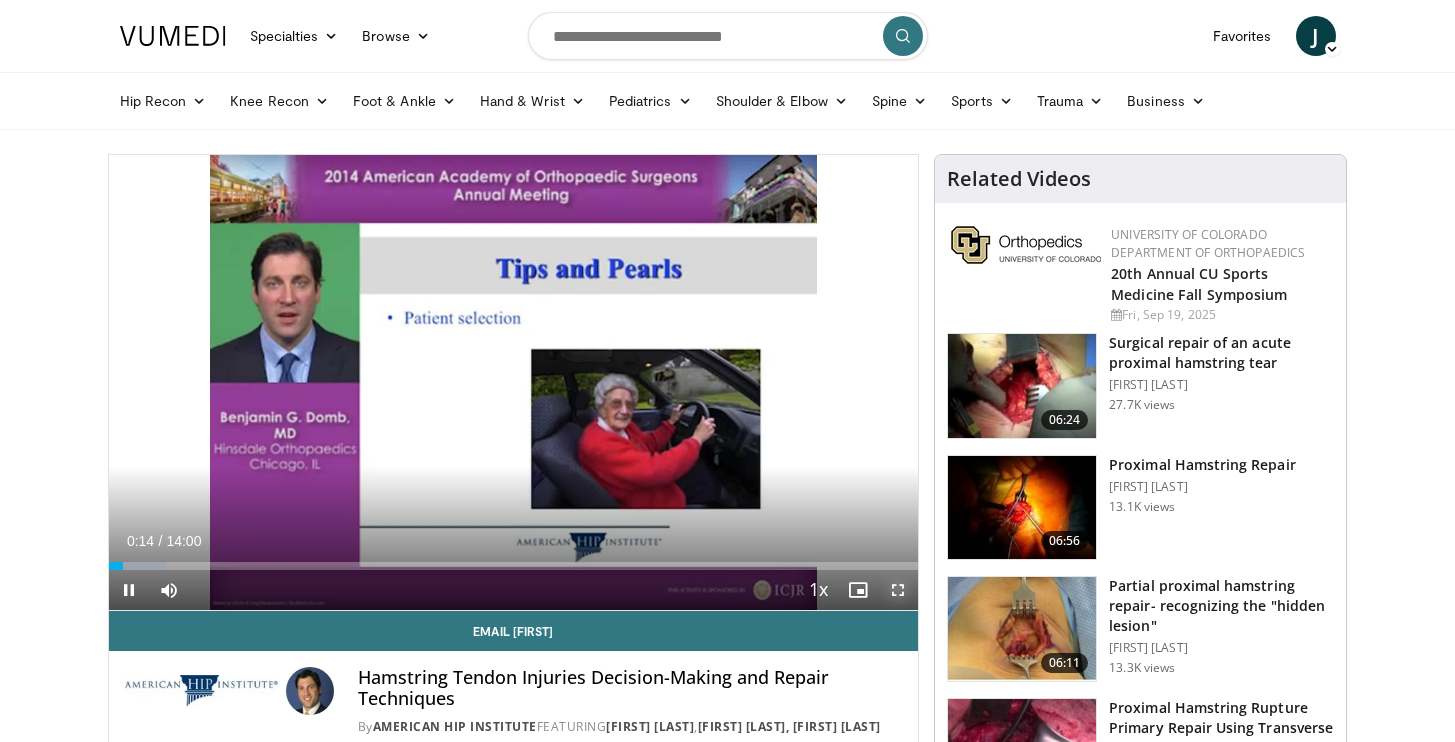 click at bounding box center (898, 590) 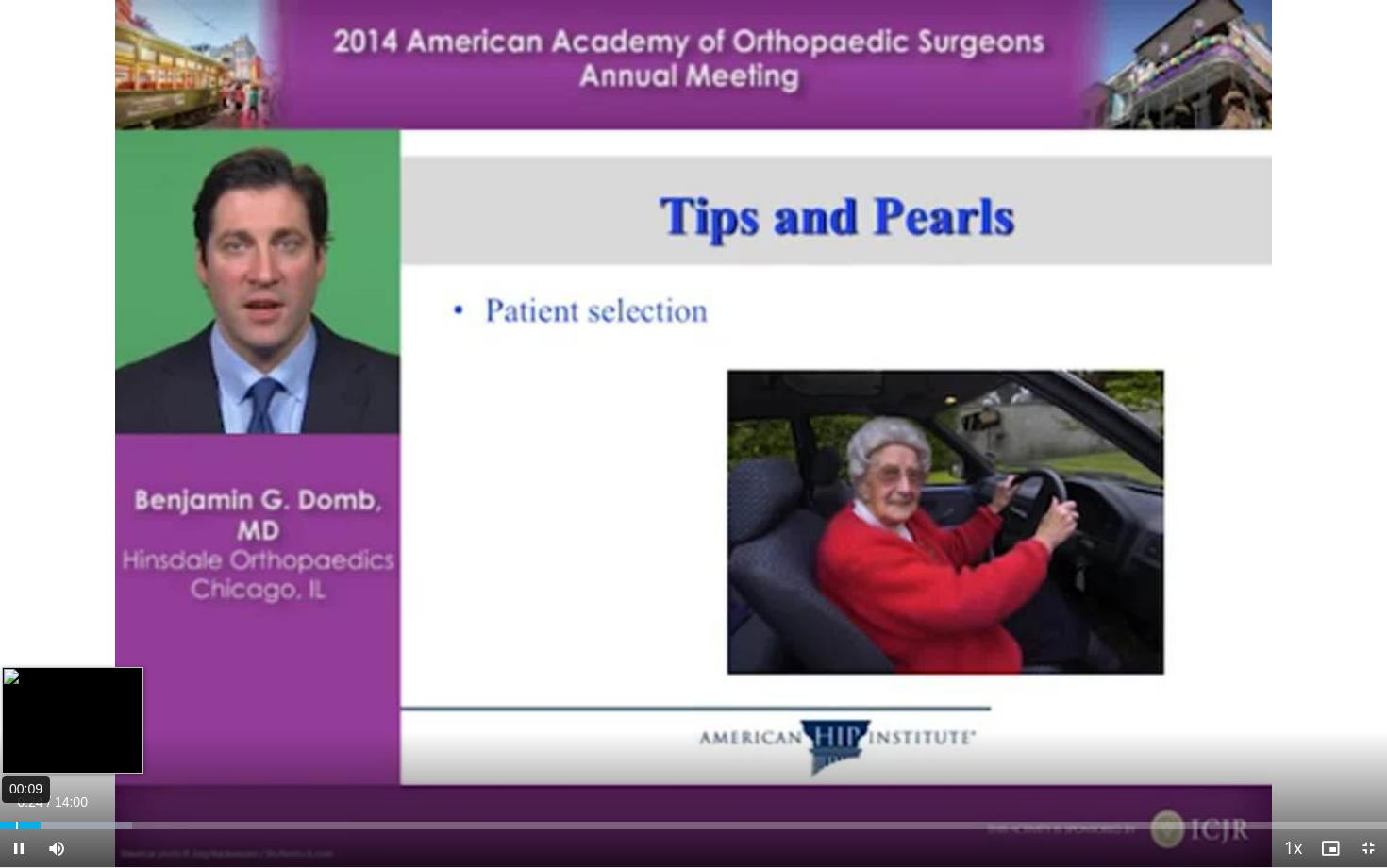 click on "00:09" at bounding box center (17, 826) 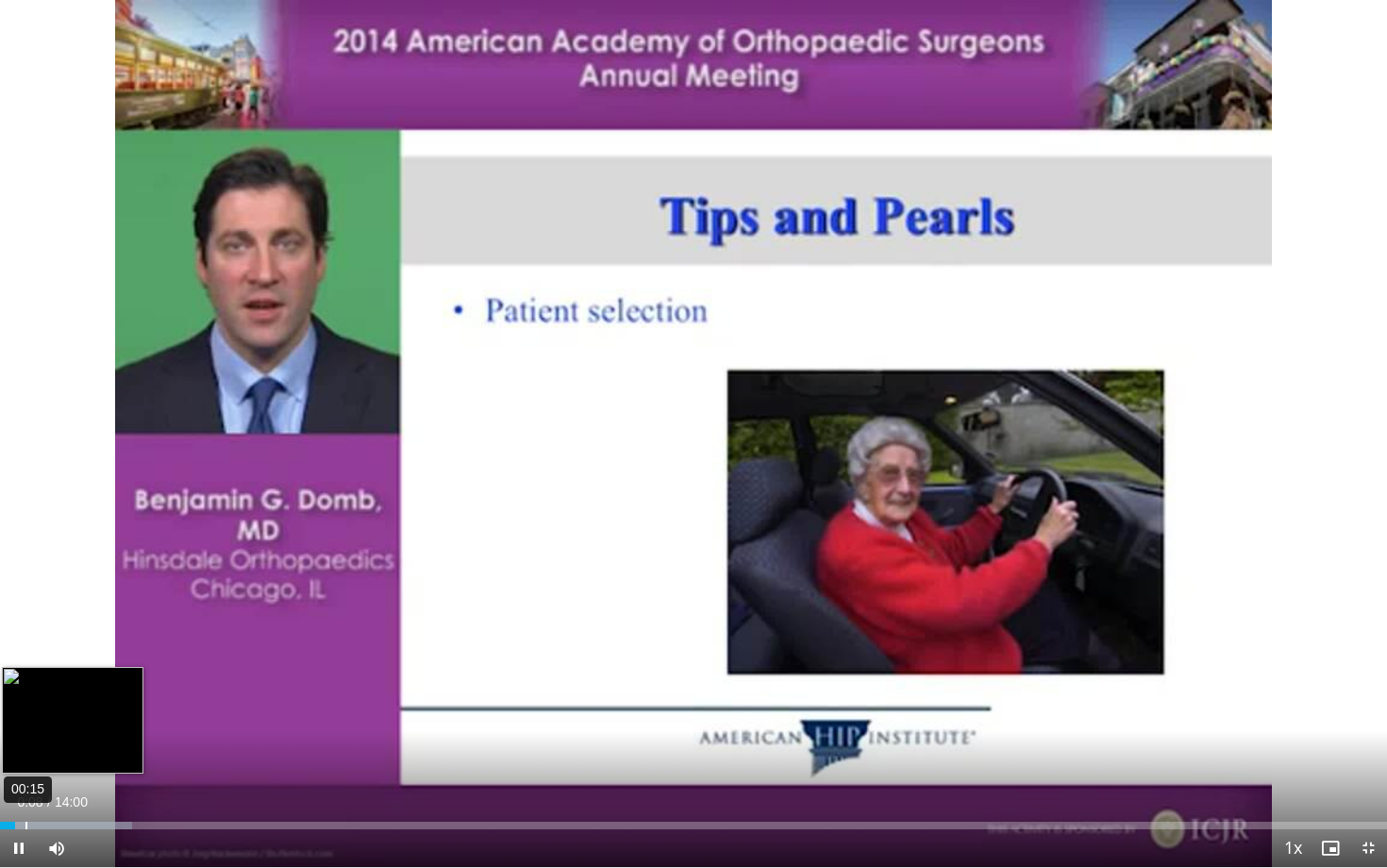 click on "Loaded :  9.49% 00:15 00:09" at bounding box center (694, 820) 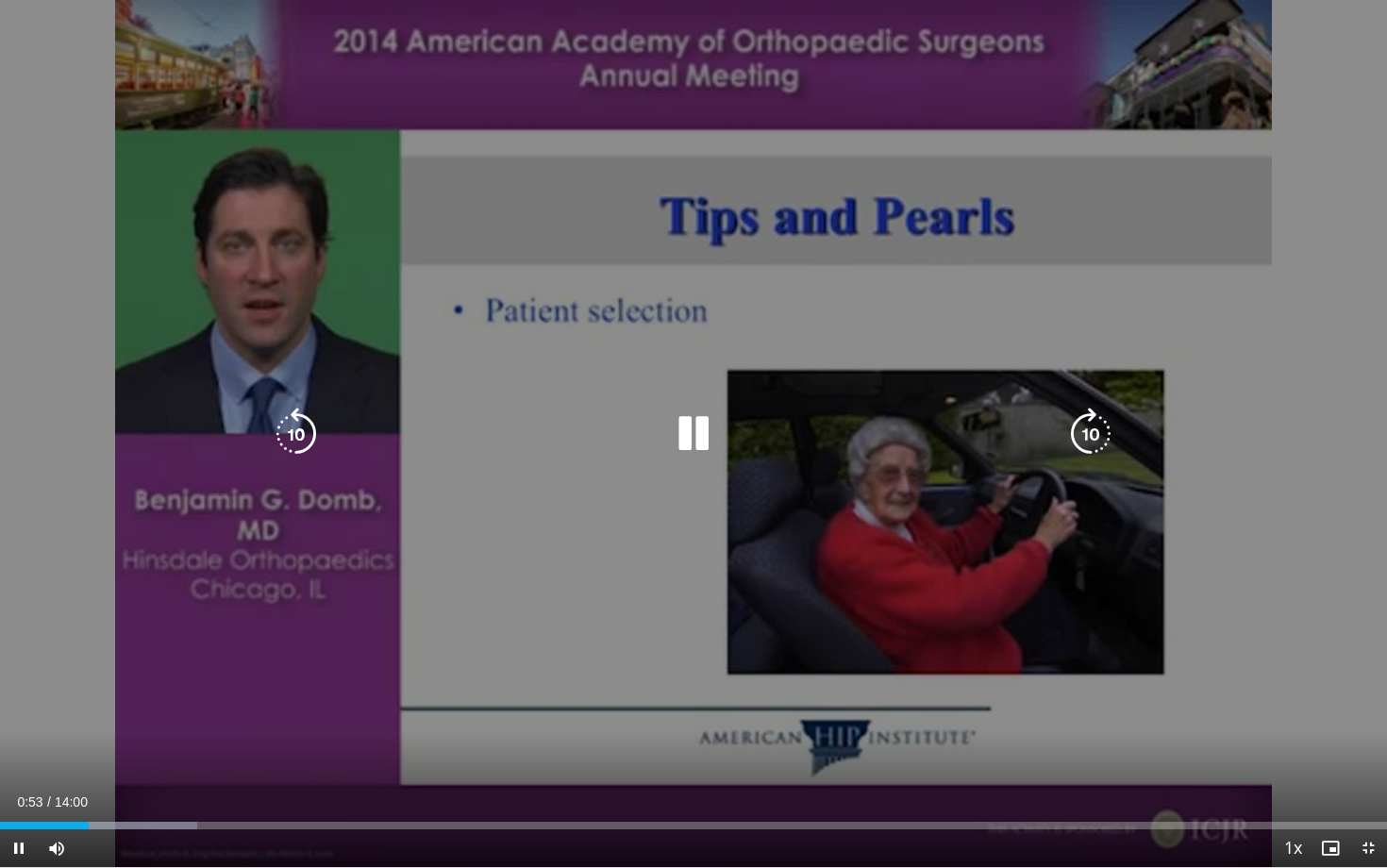 click at bounding box center (1091, 434) 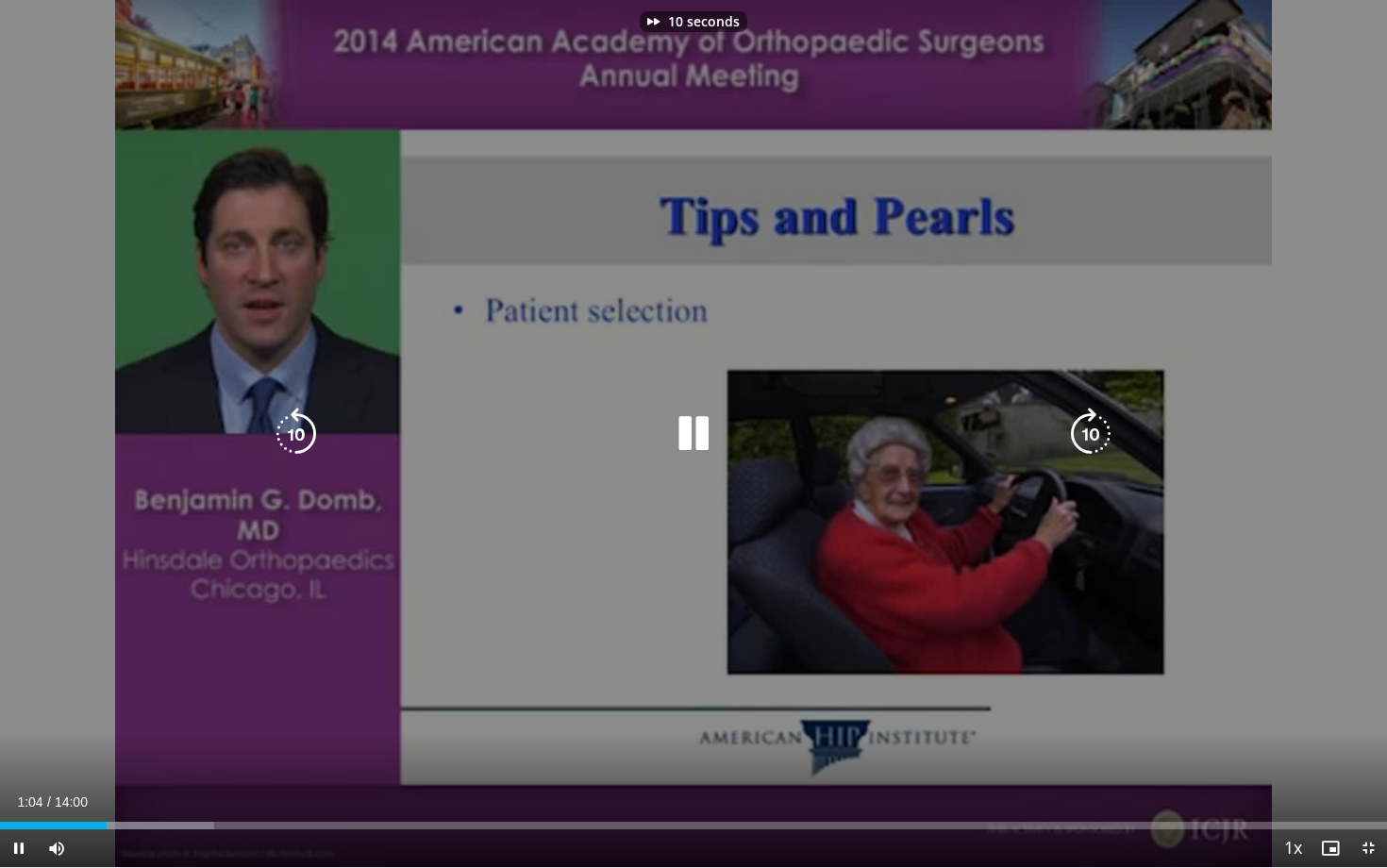 click at bounding box center (1091, 434) 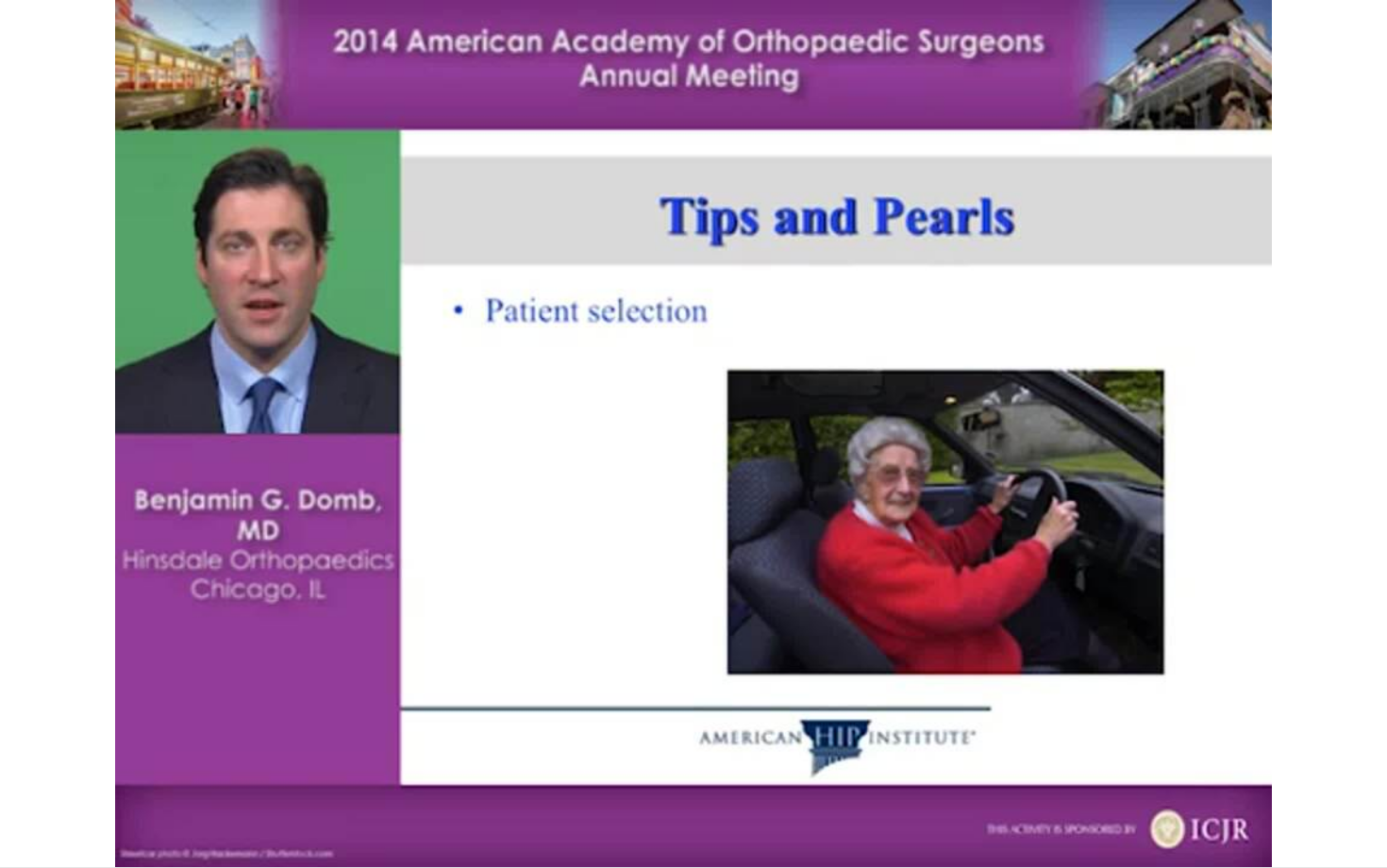 click on "20 seconds
Tap to unmute" at bounding box center (694, 433) 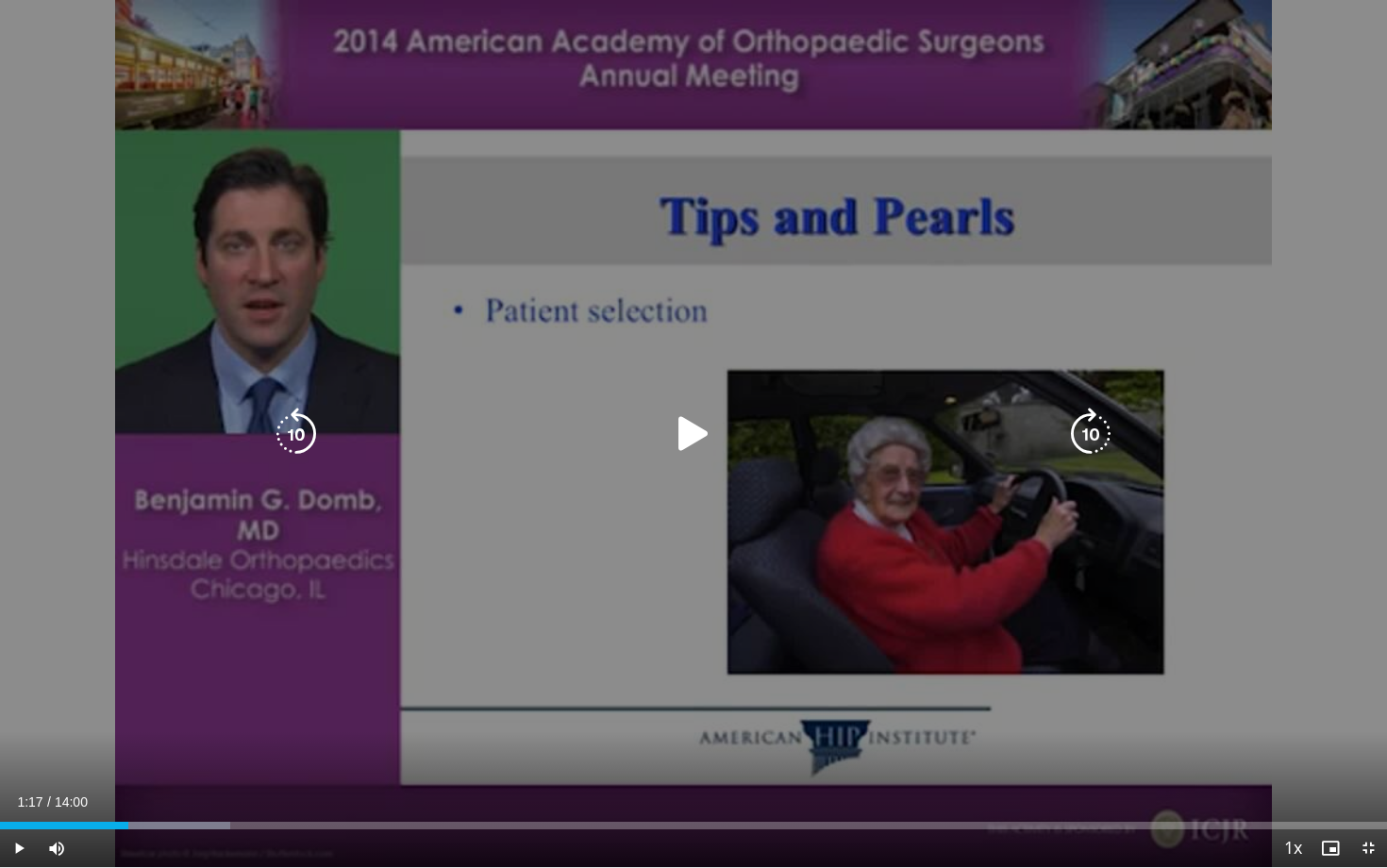 click at bounding box center (694, 434) 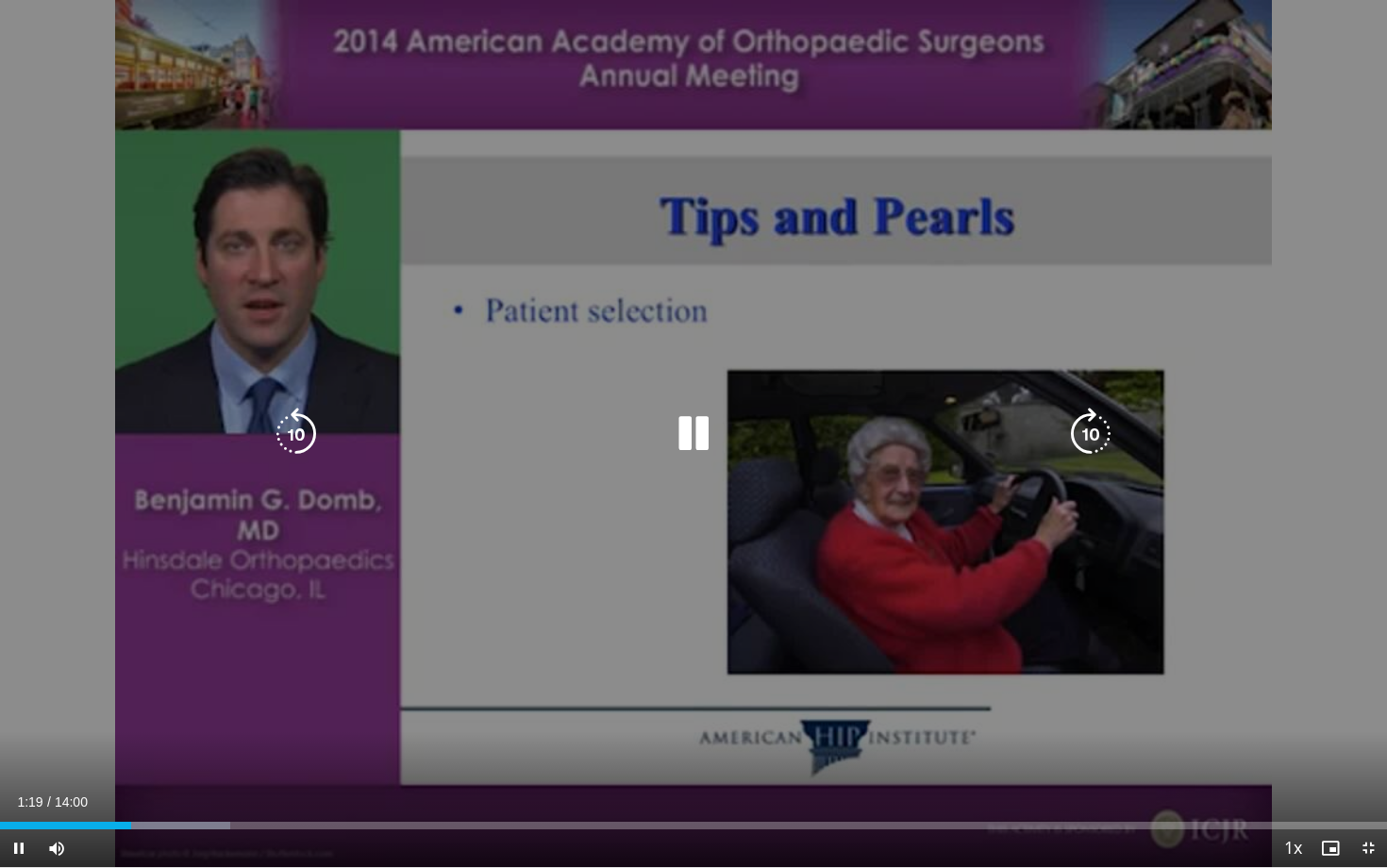 click at bounding box center (1091, 434) 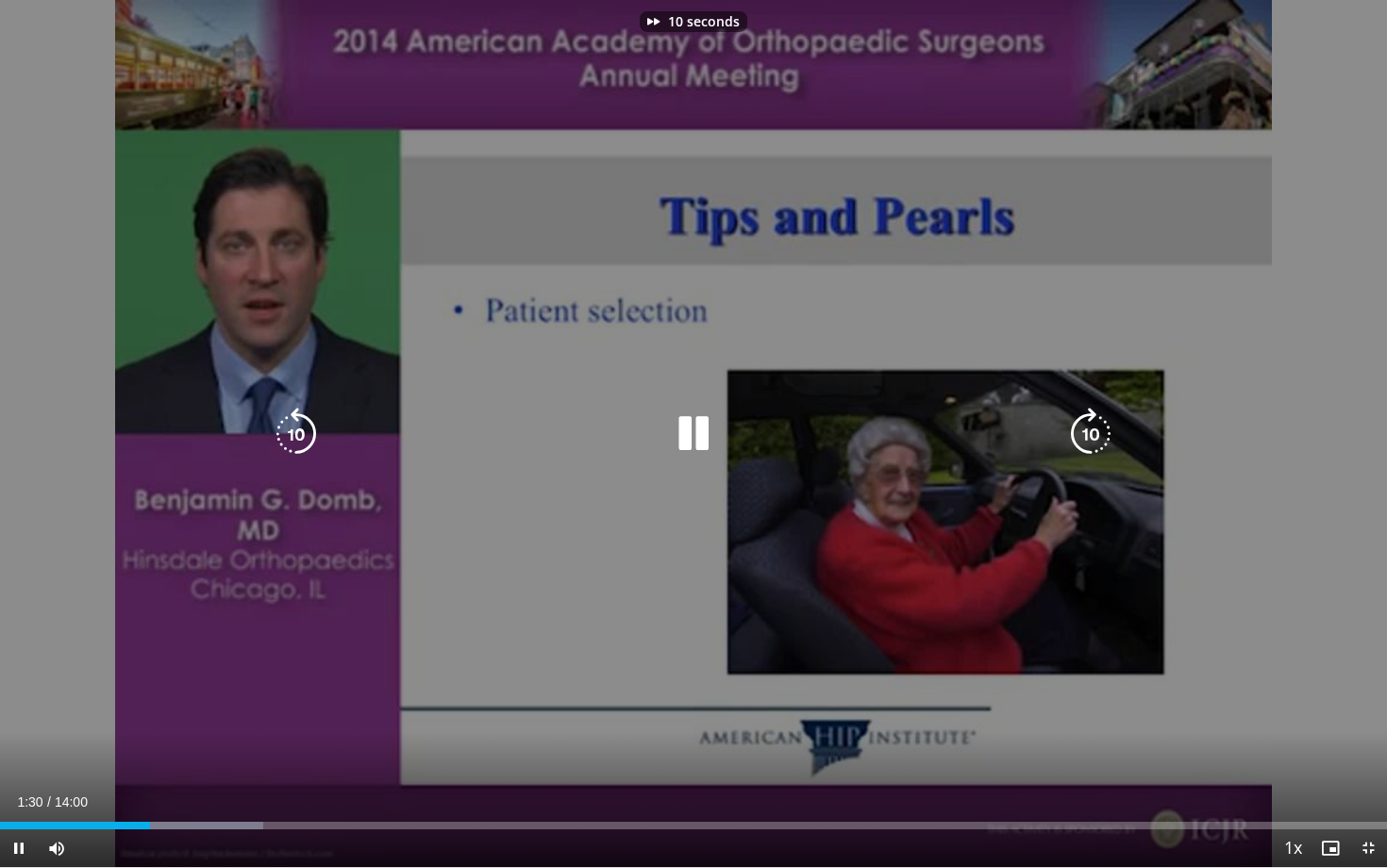 click at bounding box center [1091, 434] 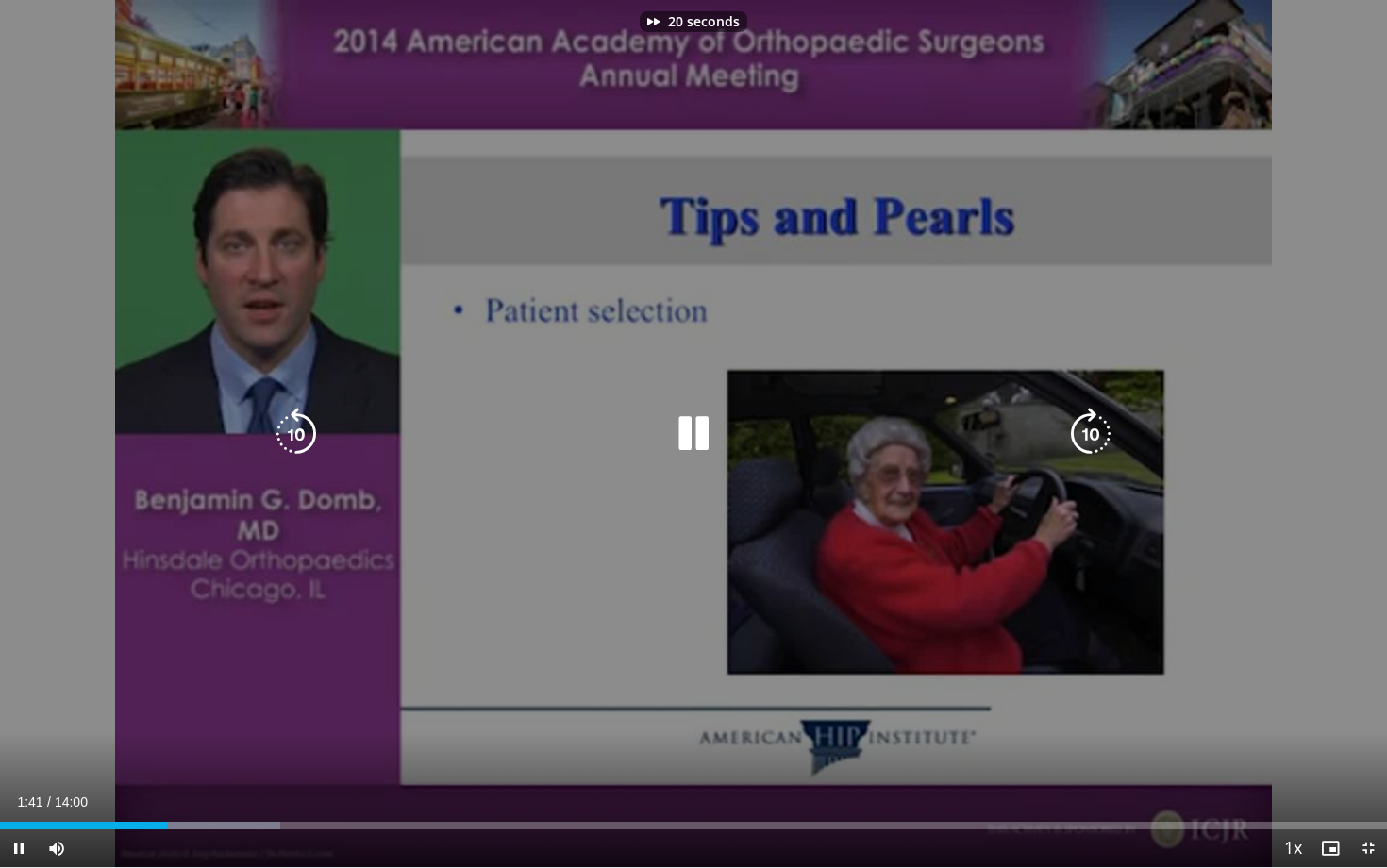 click at bounding box center [1091, 434] 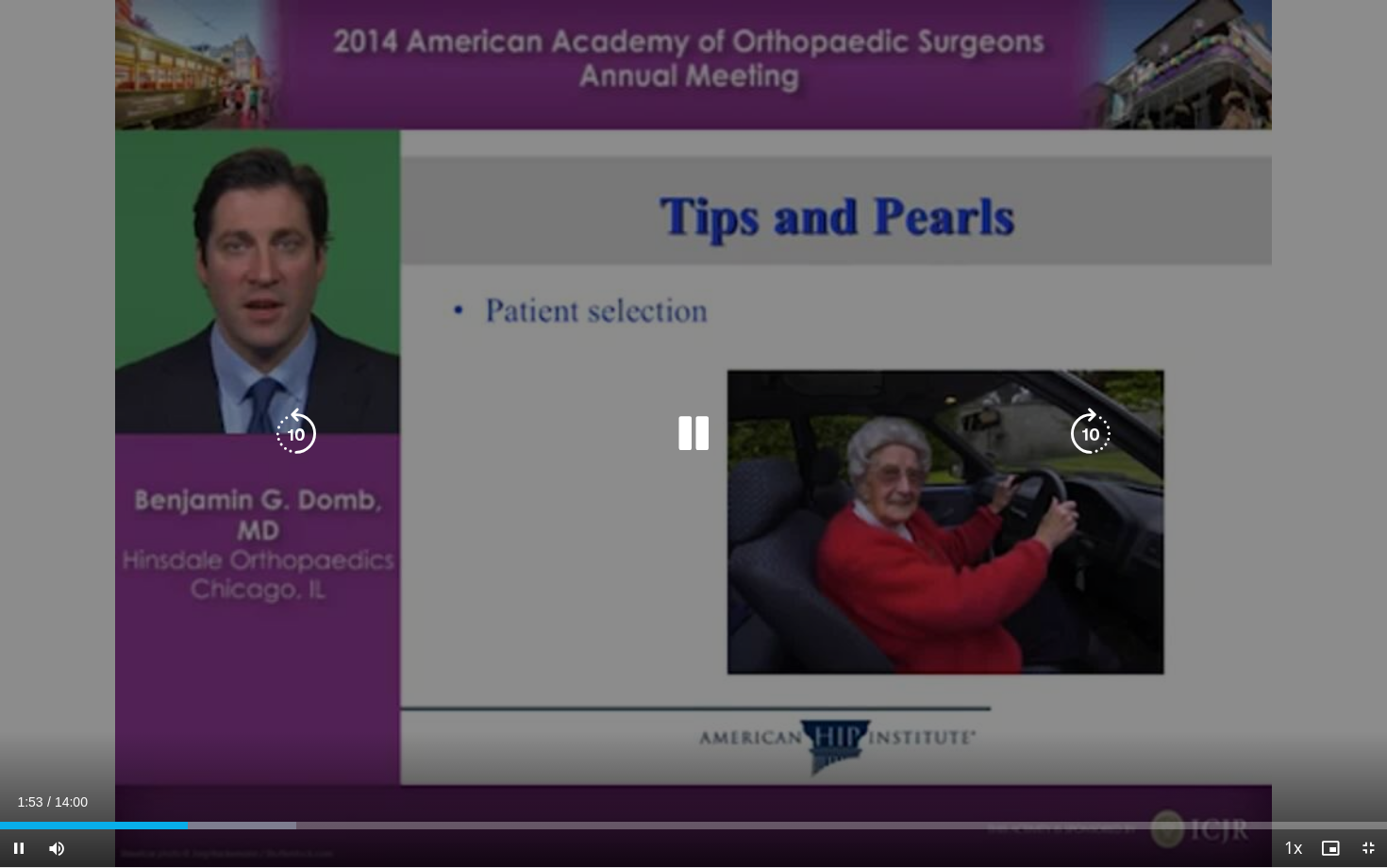 click at bounding box center [1091, 434] 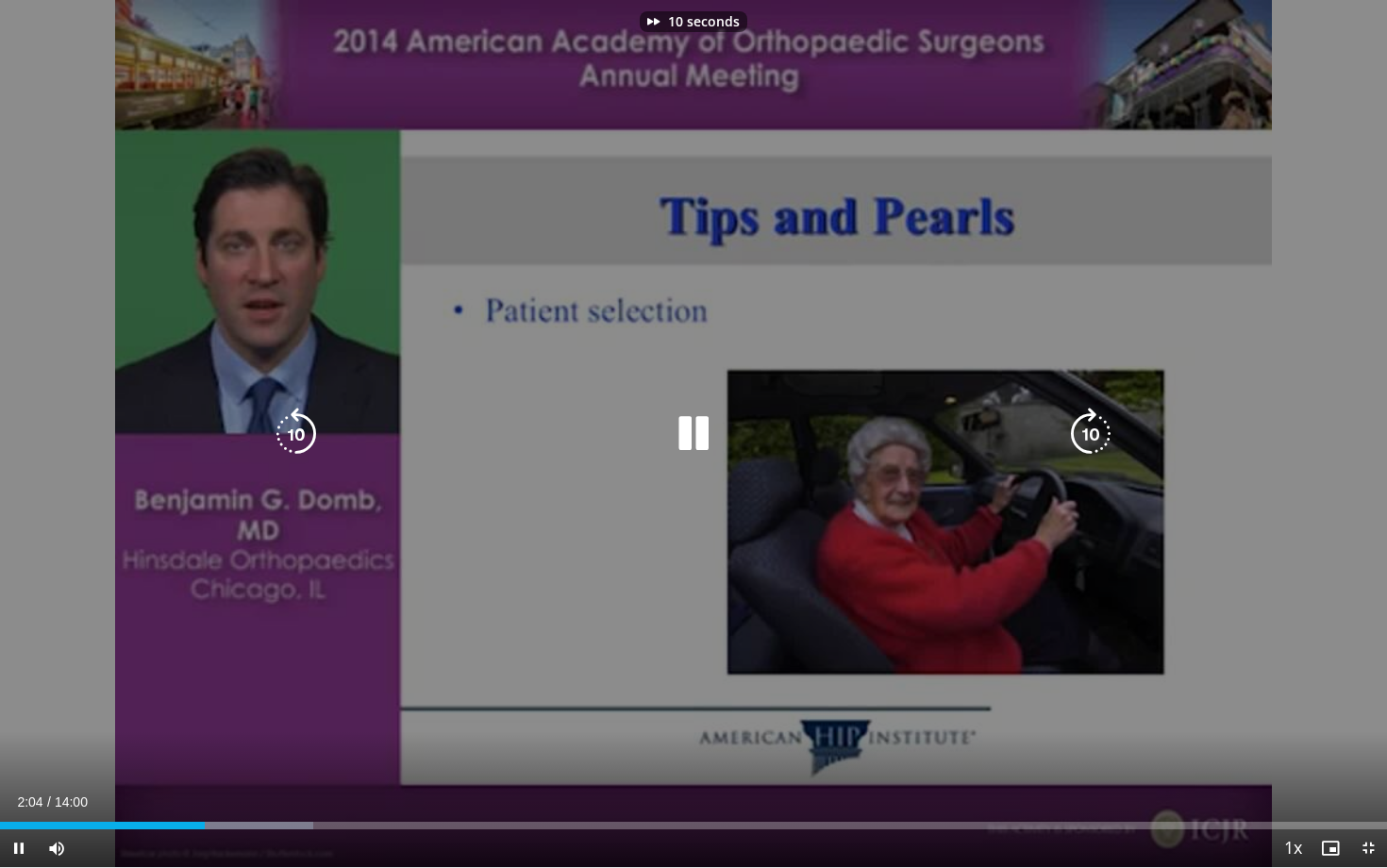 click at bounding box center (1091, 434) 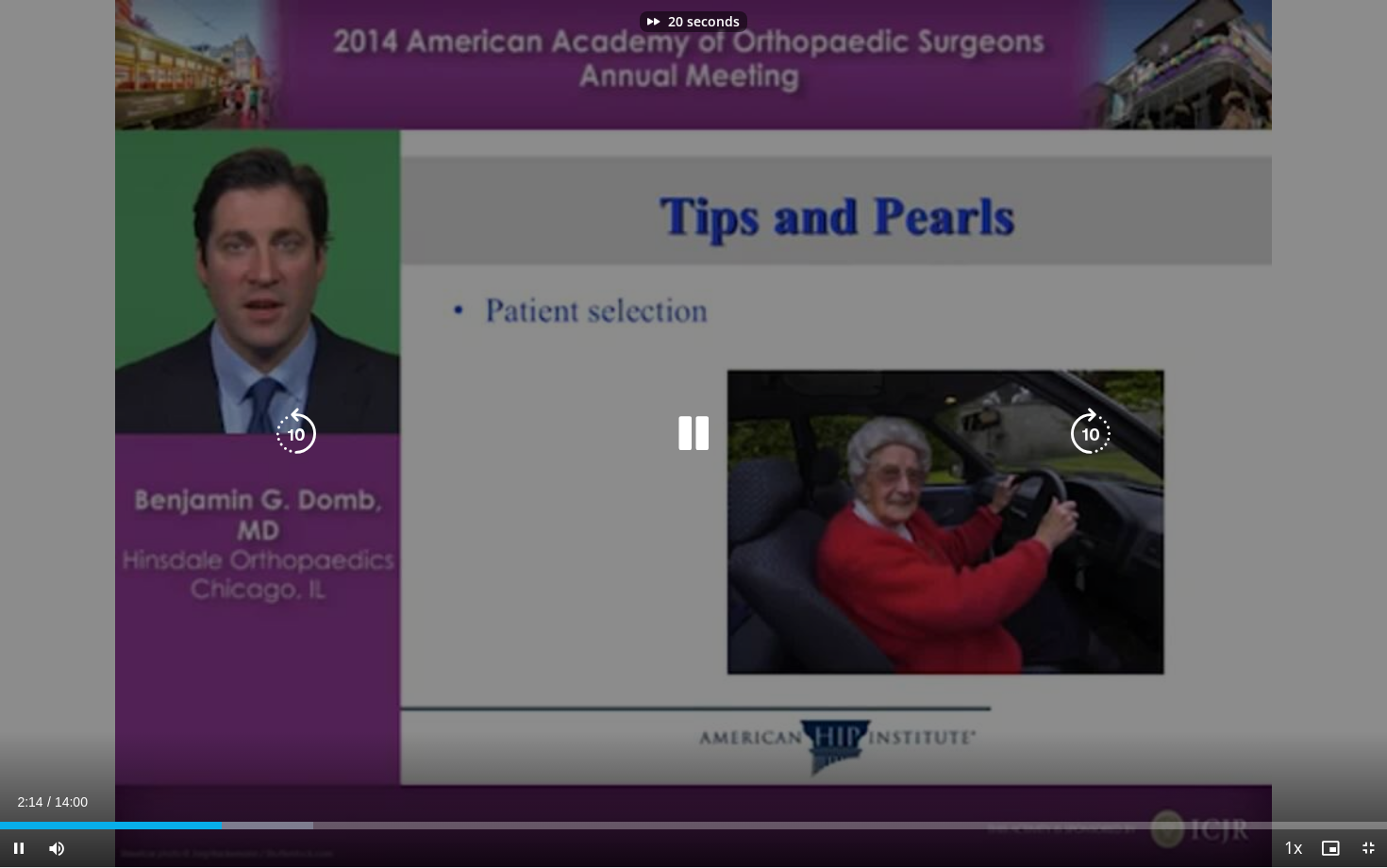 click at bounding box center [1091, 434] 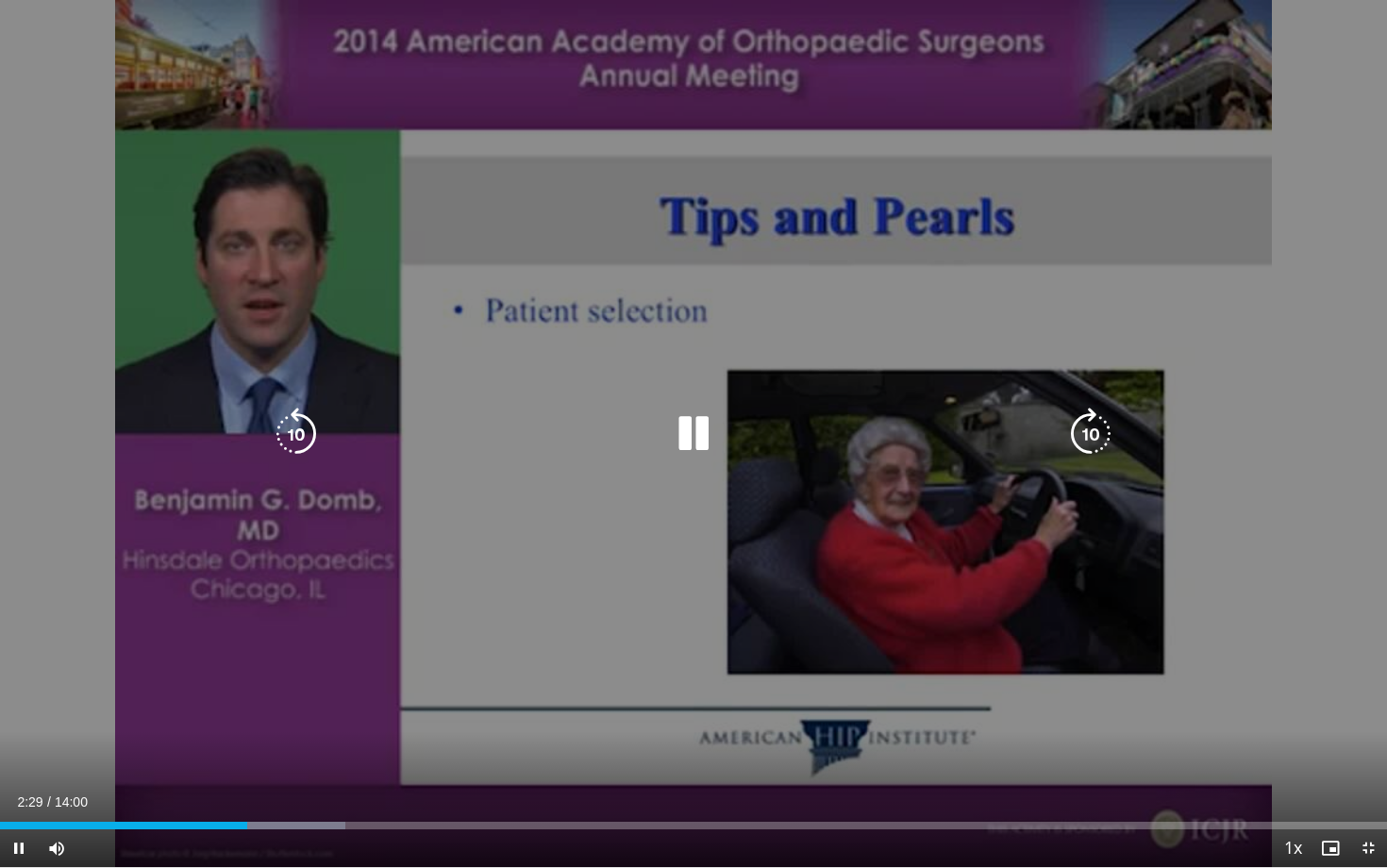 click at bounding box center [1091, 434] 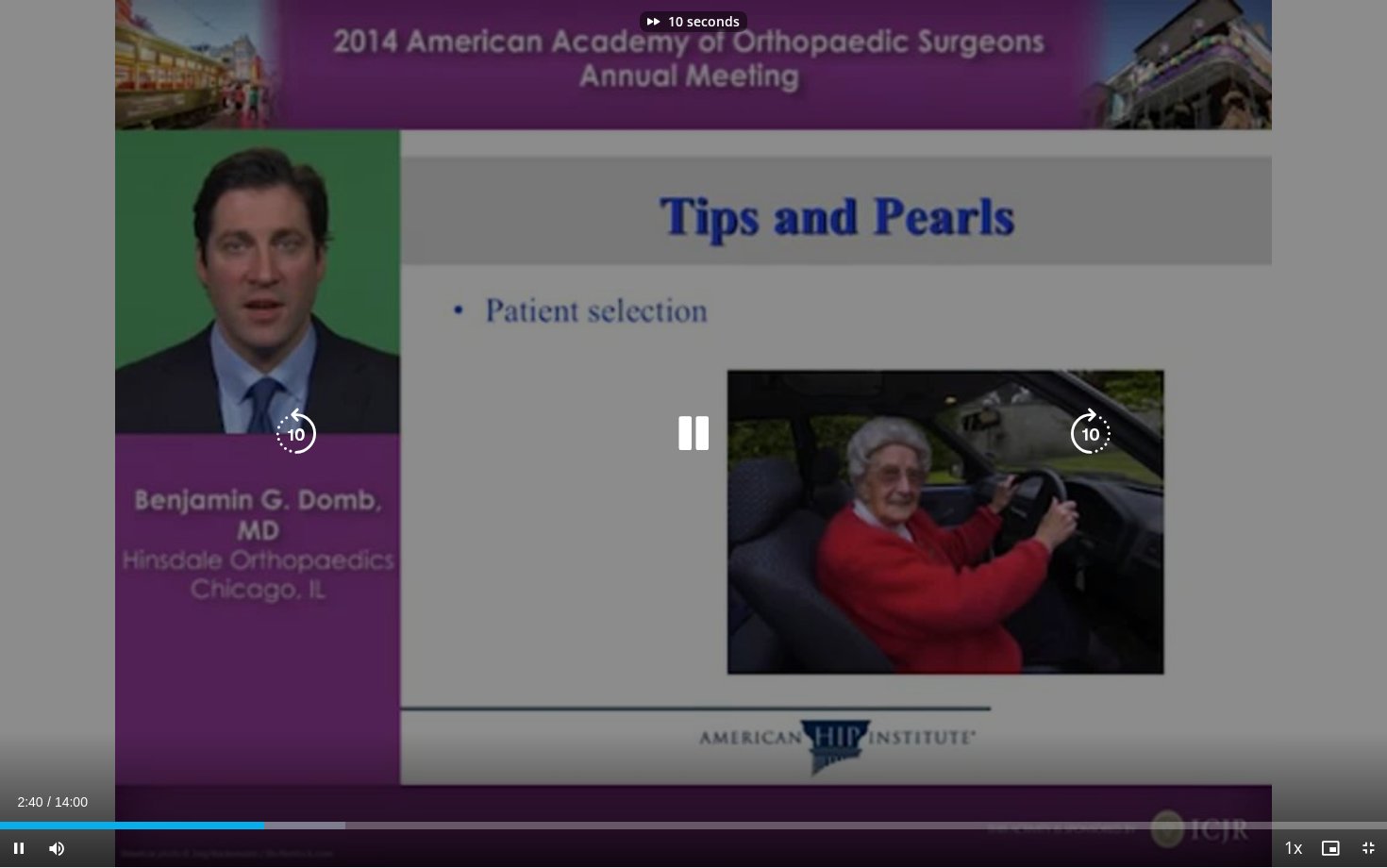 click at bounding box center (1091, 434) 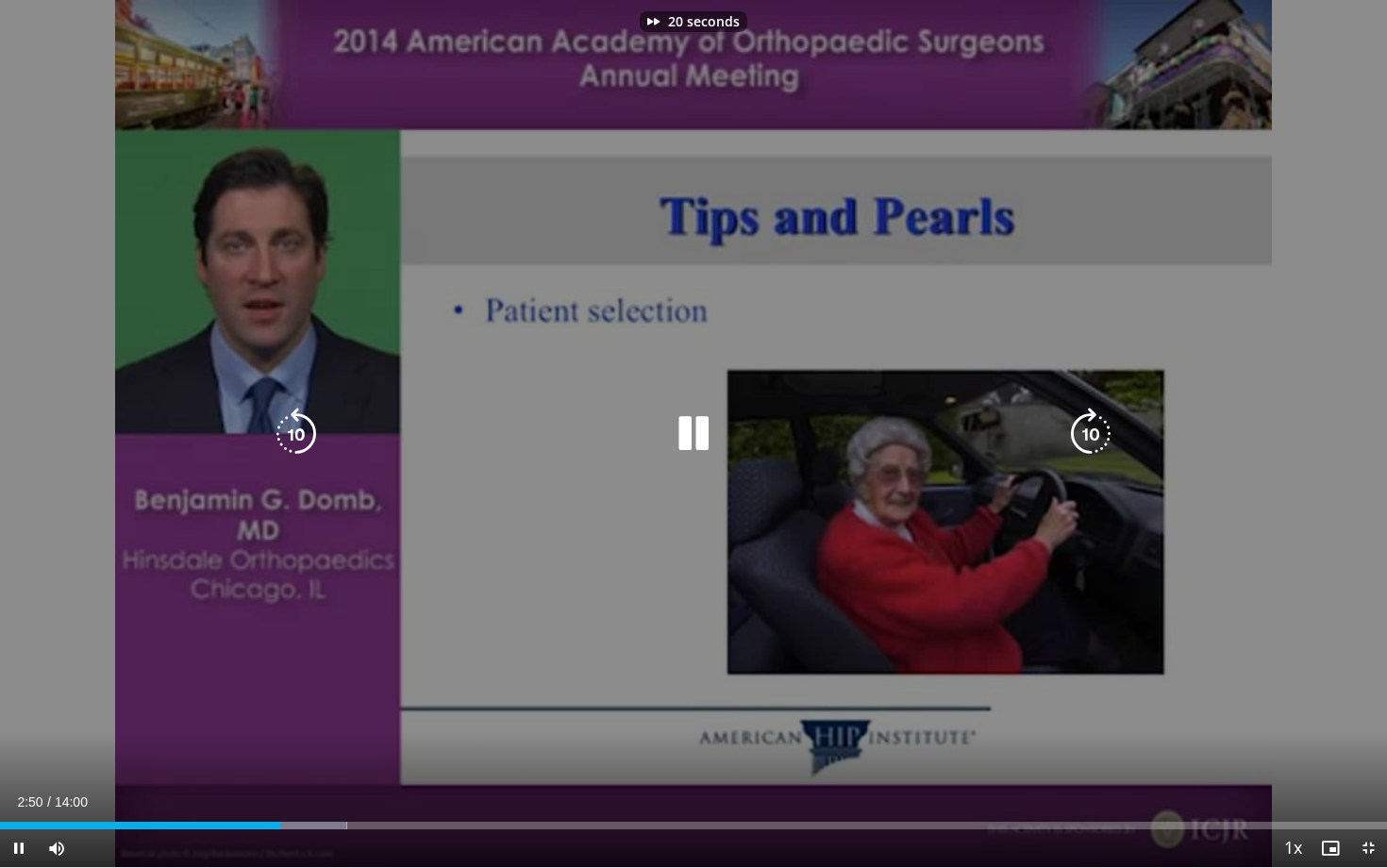 click at bounding box center (1091, 434) 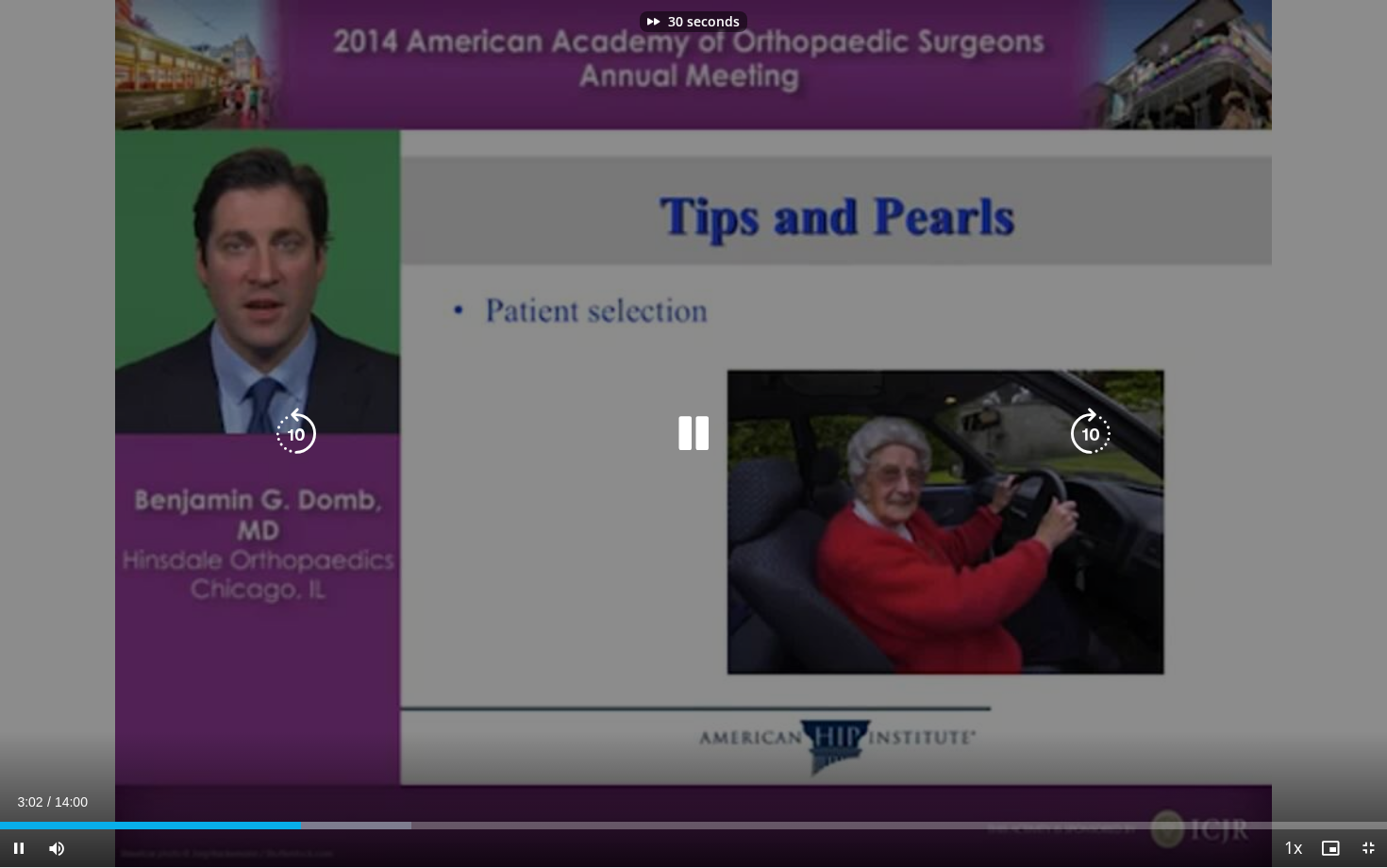 click at bounding box center (1091, 434) 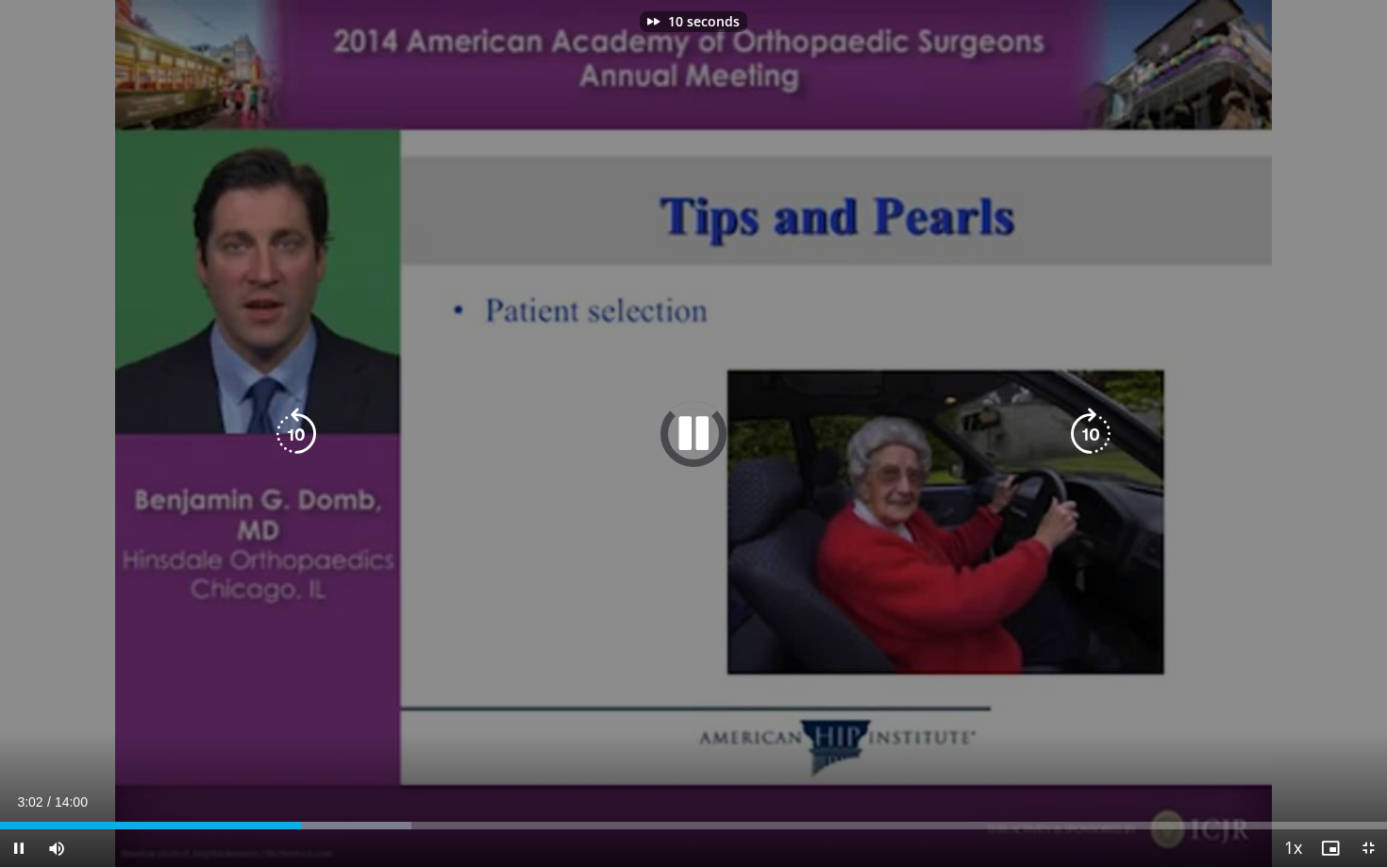 click at bounding box center (1091, 434) 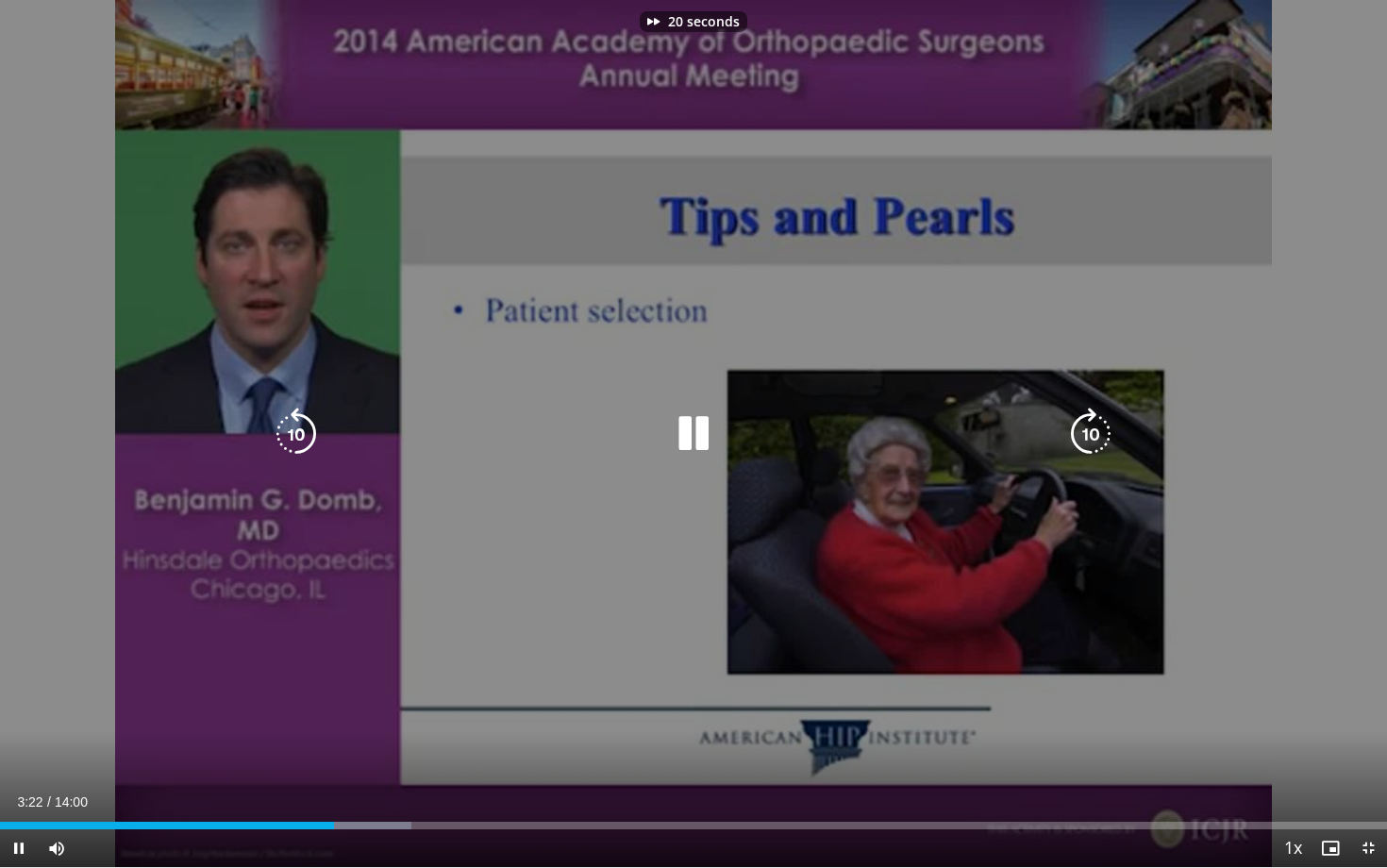 click at bounding box center (1091, 434) 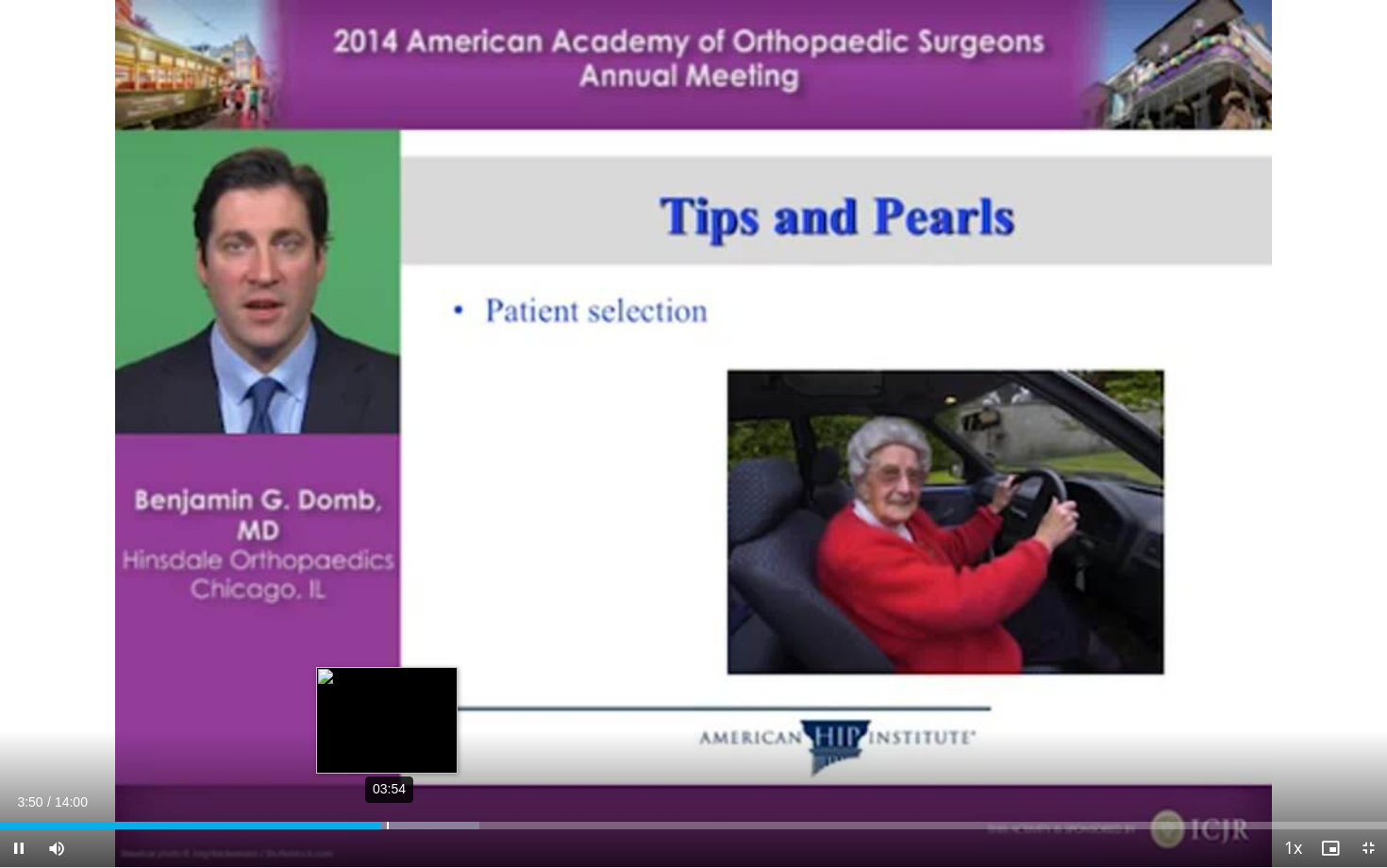 click on "03:54" at bounding box center (388, 826) 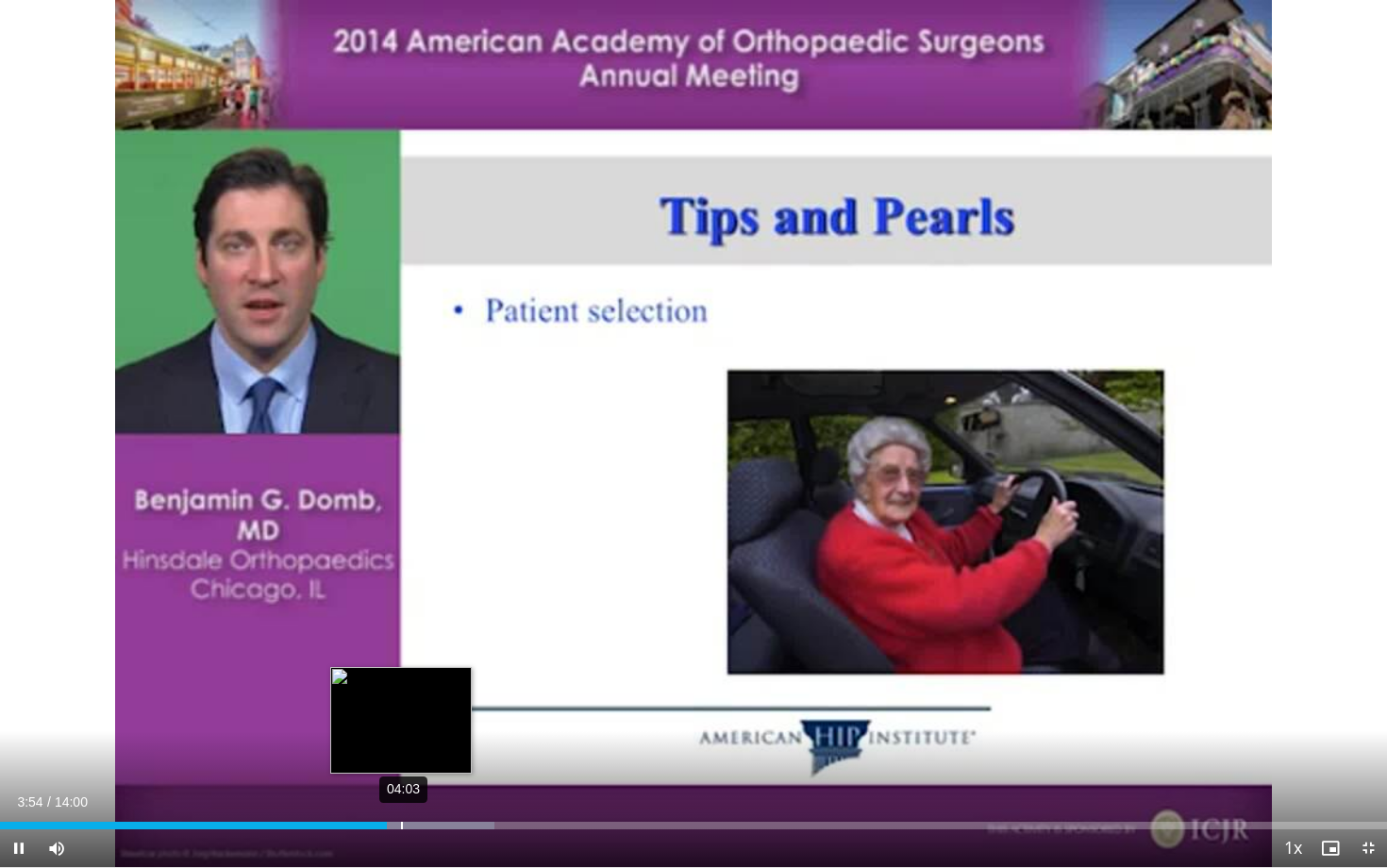 click on "04:03" at bounding box center (402, 826) 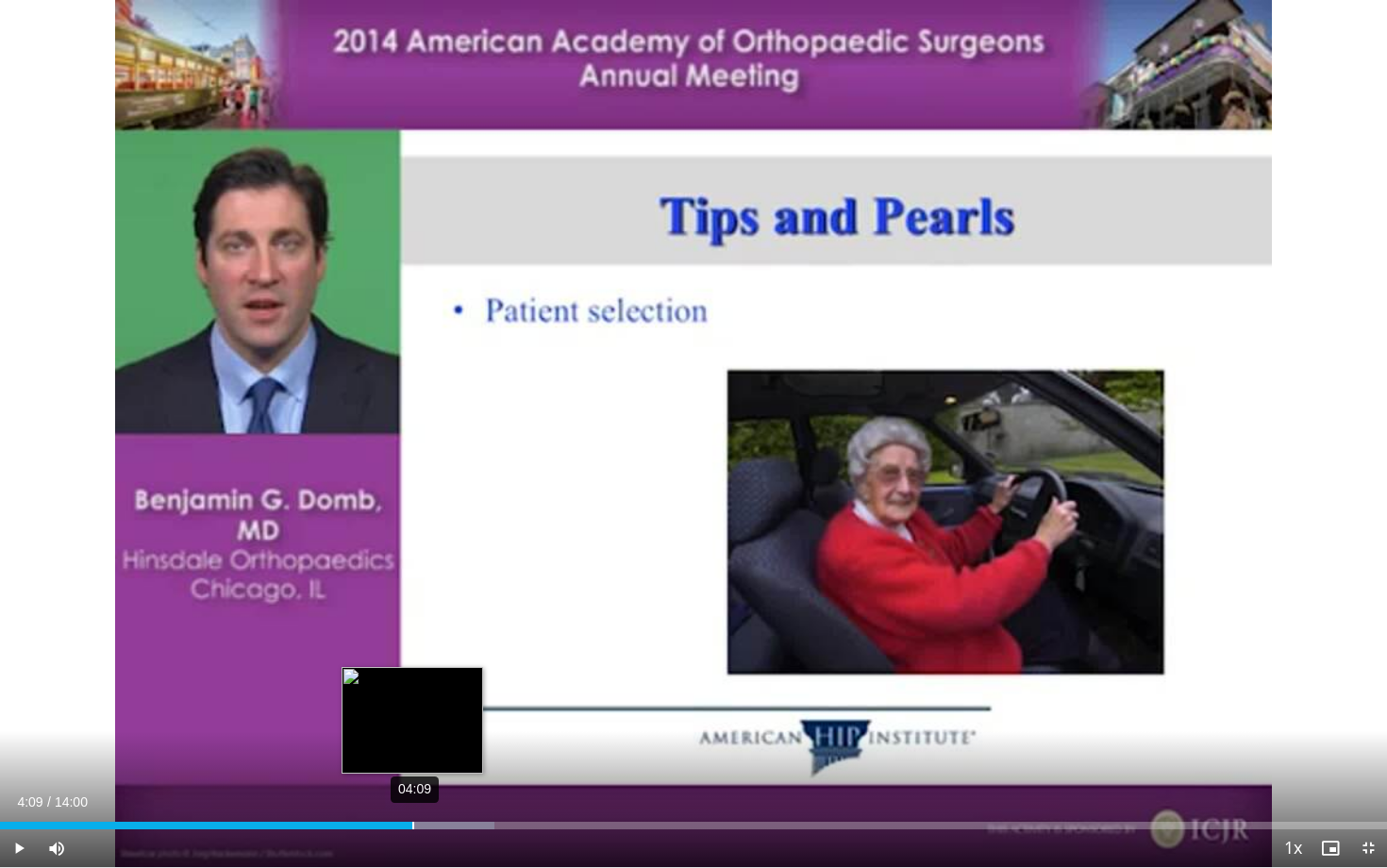 click on "04:09" at bounding box center (413, 826) 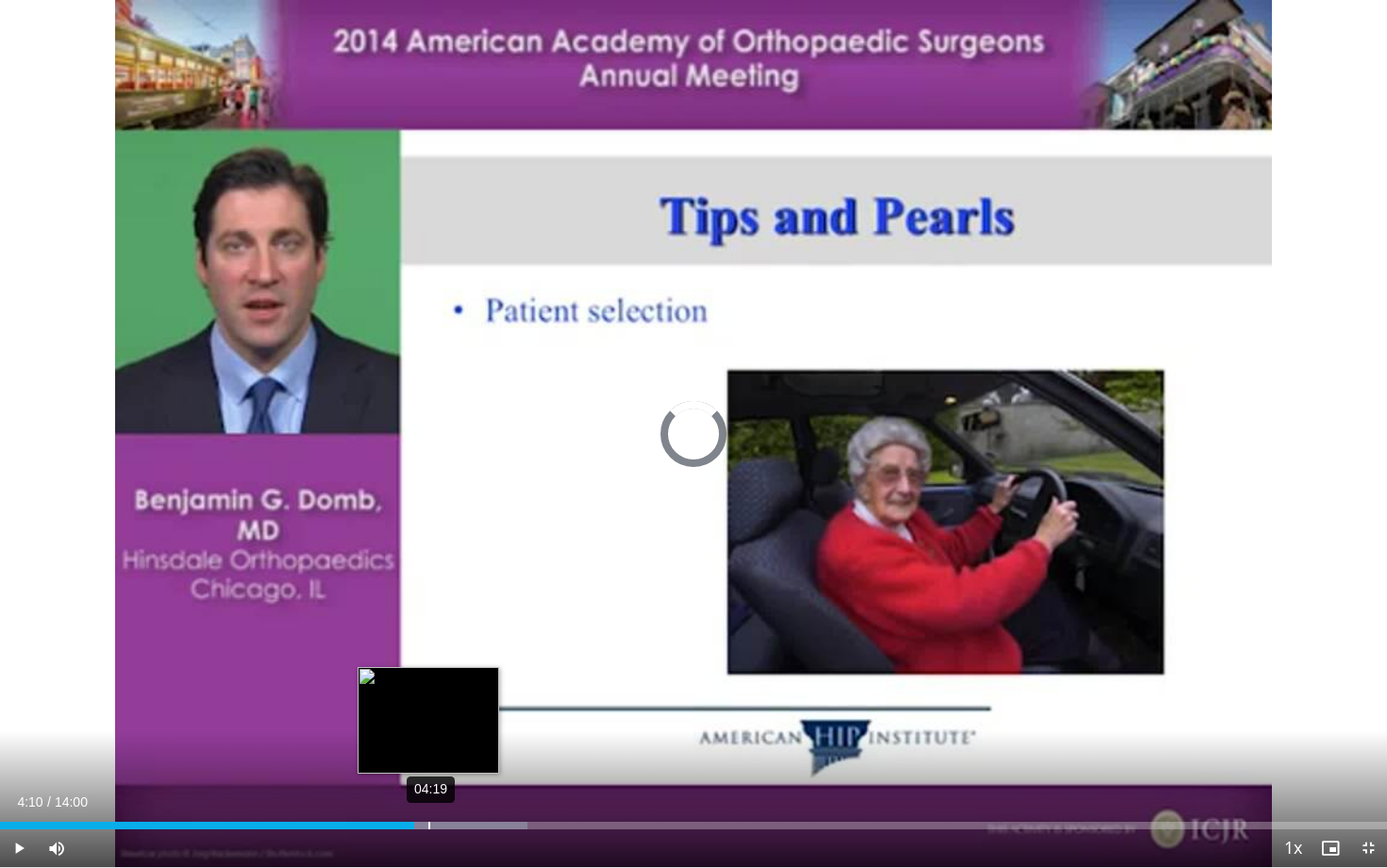 click on "04:19" at bounding box center (429, 826) 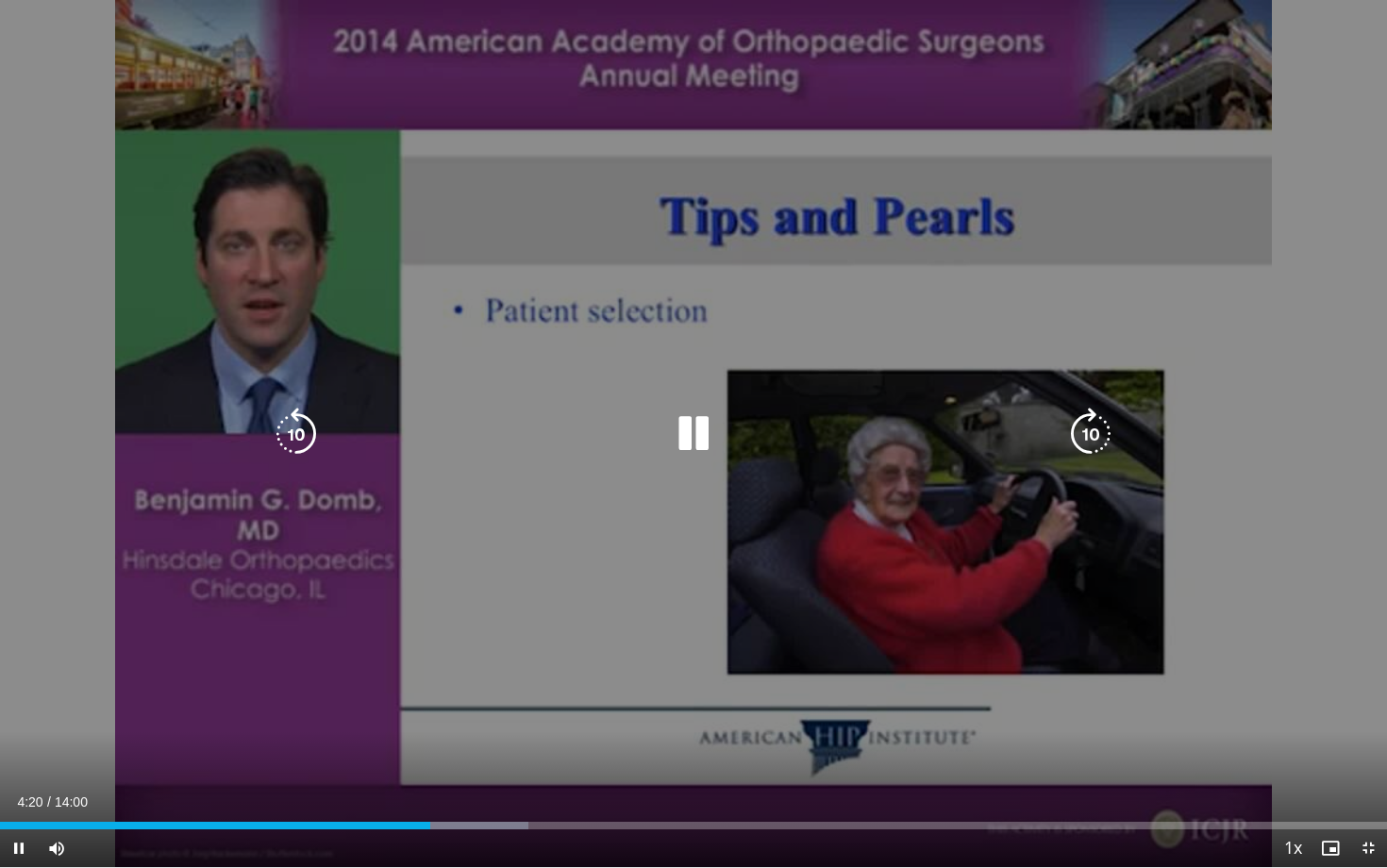 click on "Current Time  4:20 / Duration  14:00 Pause Skip Backward Skip Forward Mute 0% Loaded :  38.10% 04:27 04:20 Stream Type  LIVE Seek to live, currently behind live LIVE   1x Playback Rate 0.5x 0.75x 1x , selected 1.25x 1.5x 1.75x 2x Chapters Chapters Descriptions descriptions off , selected Captions captions settings , opens captions settings dialog captions off , selected Audio Track en (Main) , selected Exit Fullscreen Enable picture-in-picture mode" at bounding box center (694, 848) 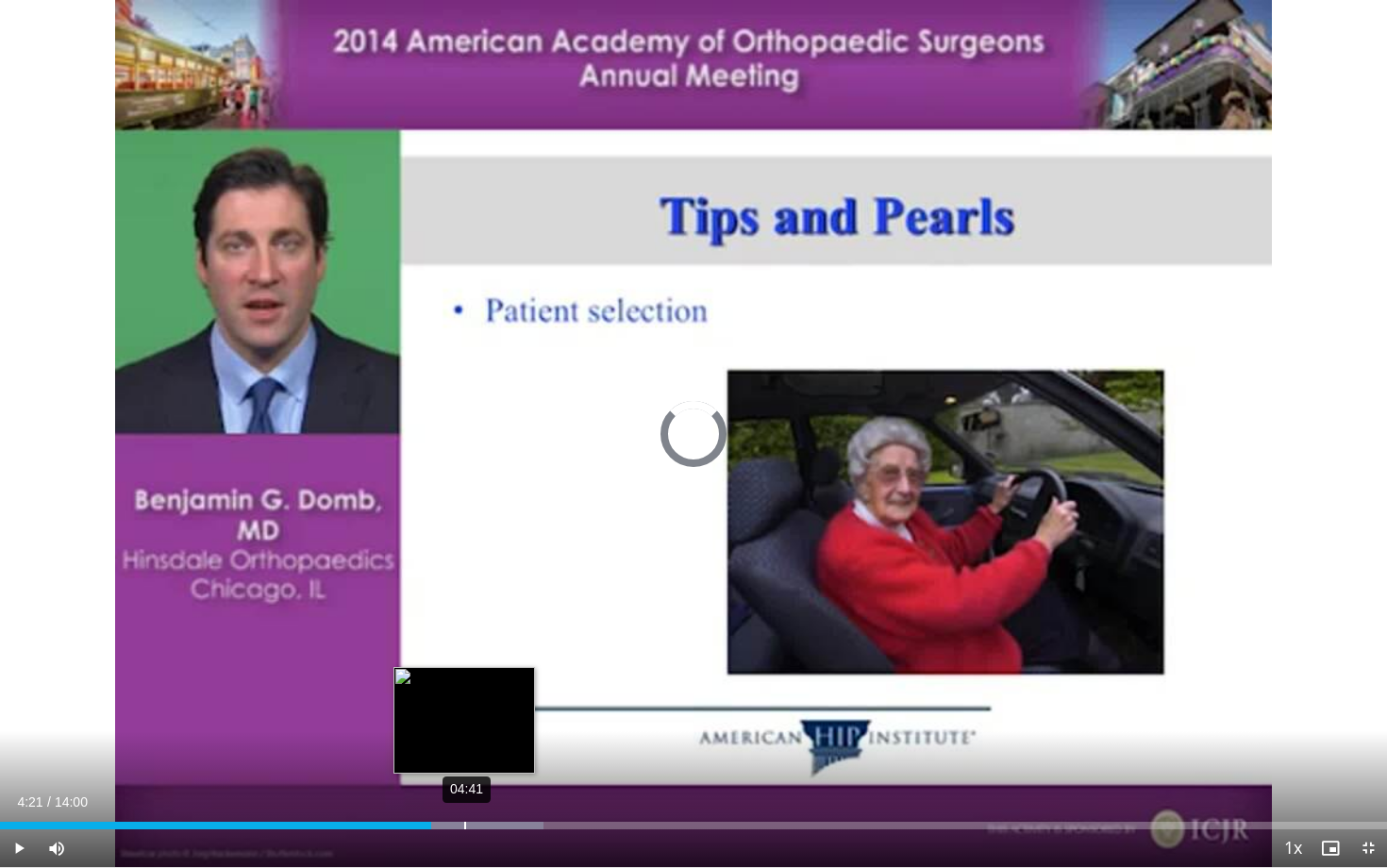 click on "04:41" at bounding box center (465, 826) 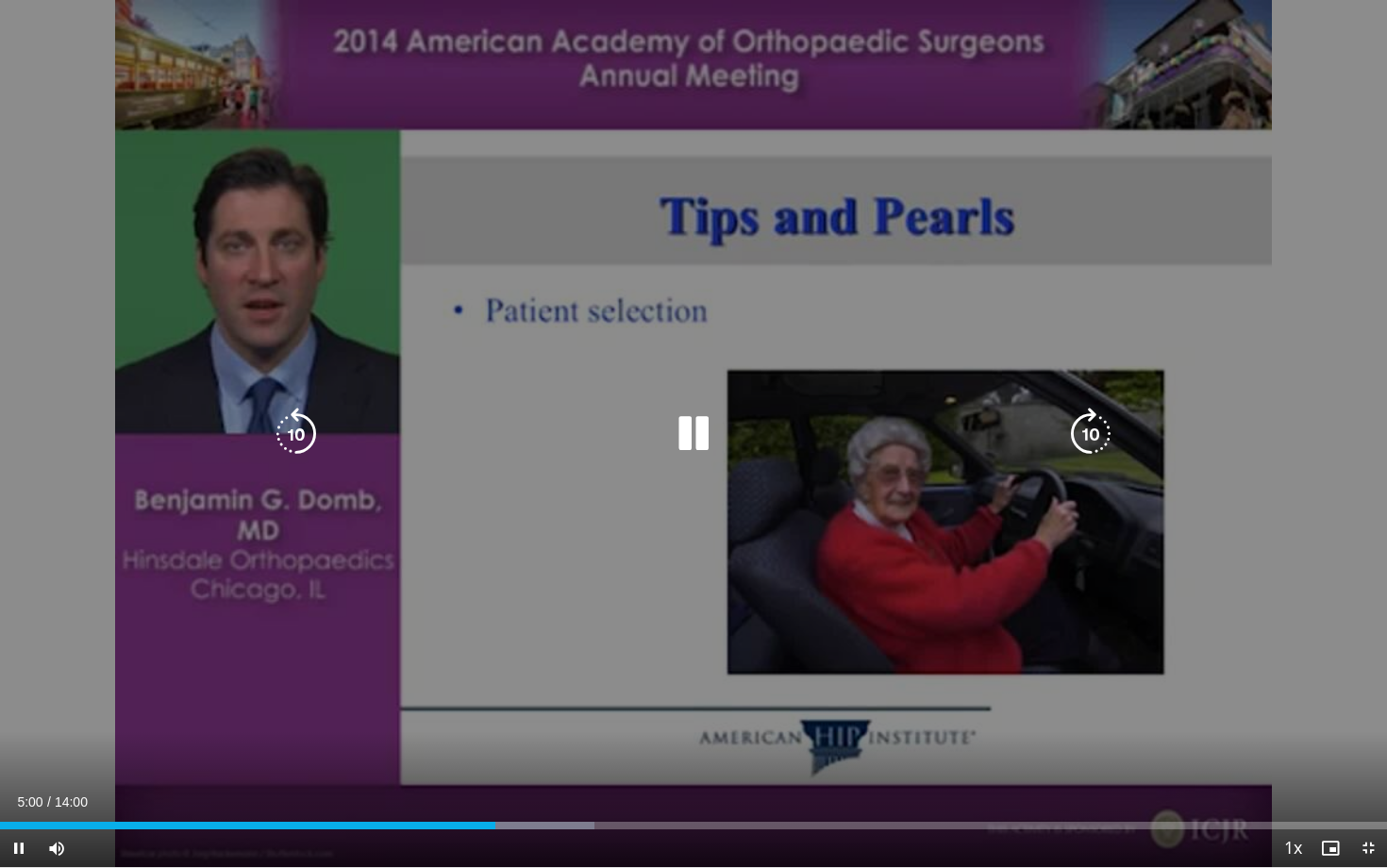 click at bounding box center [1091, 434] 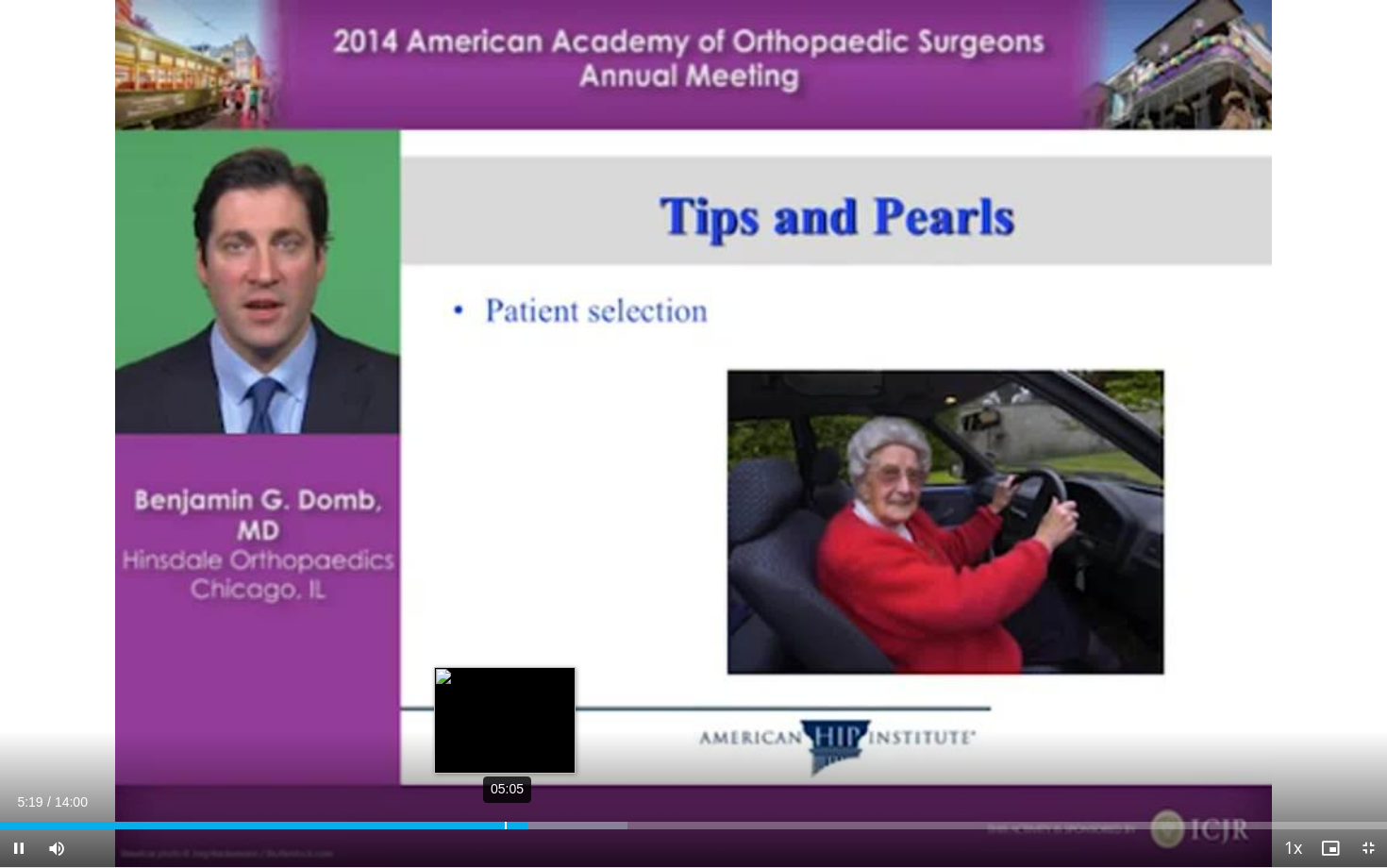 click on "05:05" at bounding box center (506, 826) 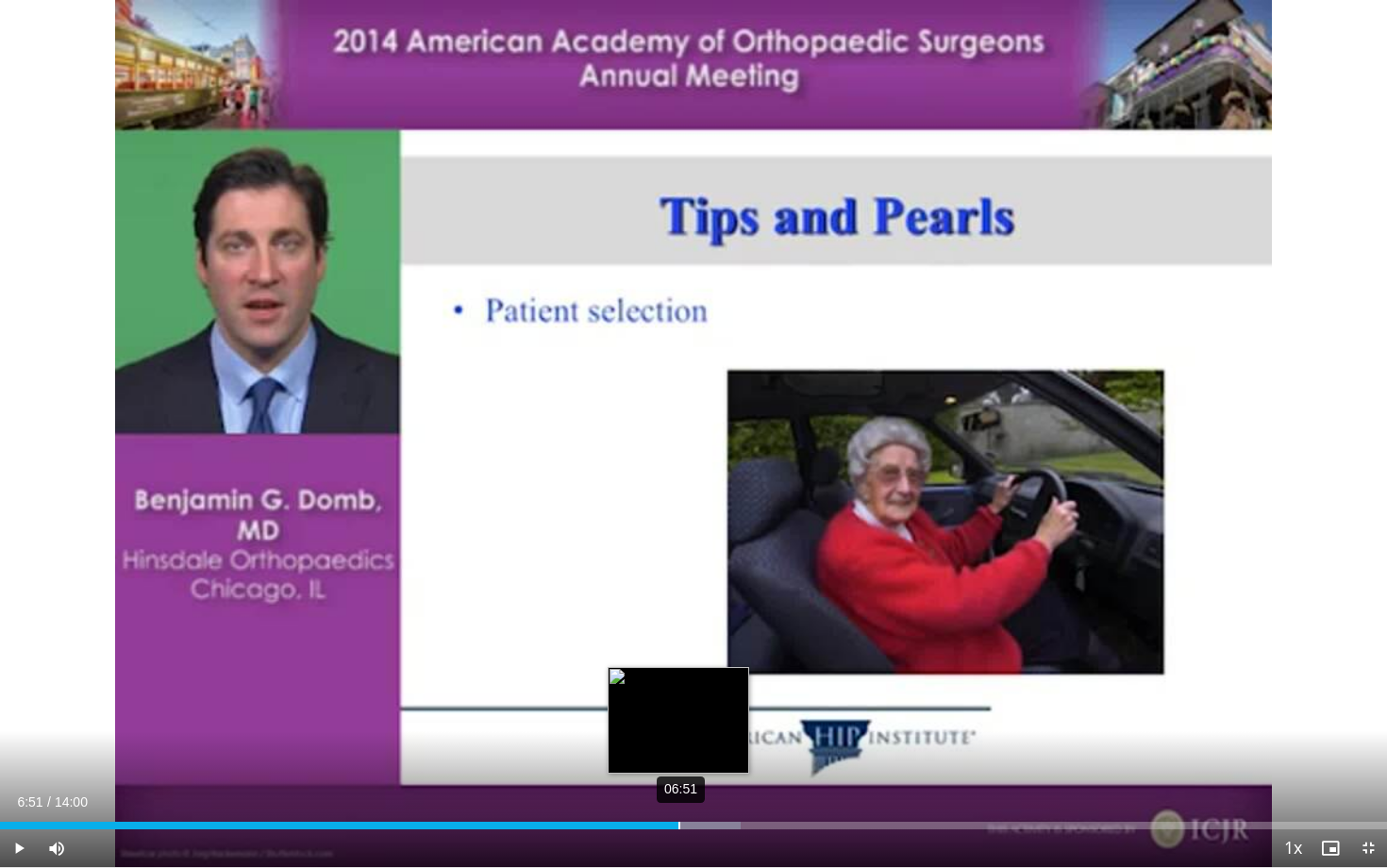 click on "06:51" at bounding box center [679, 826] 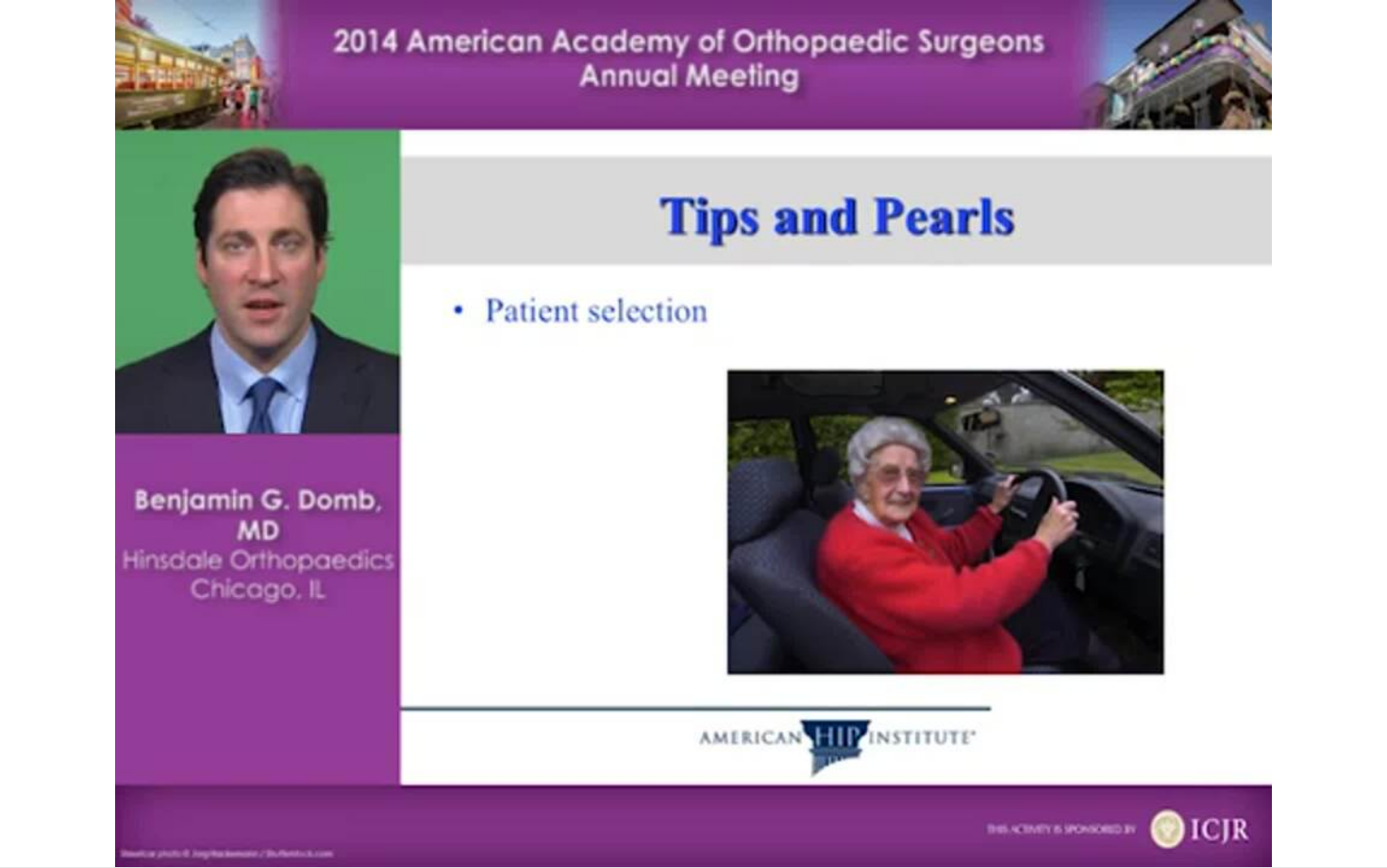 click on "10 seconds
Tap to unmute" at bounding box center [694, 433] 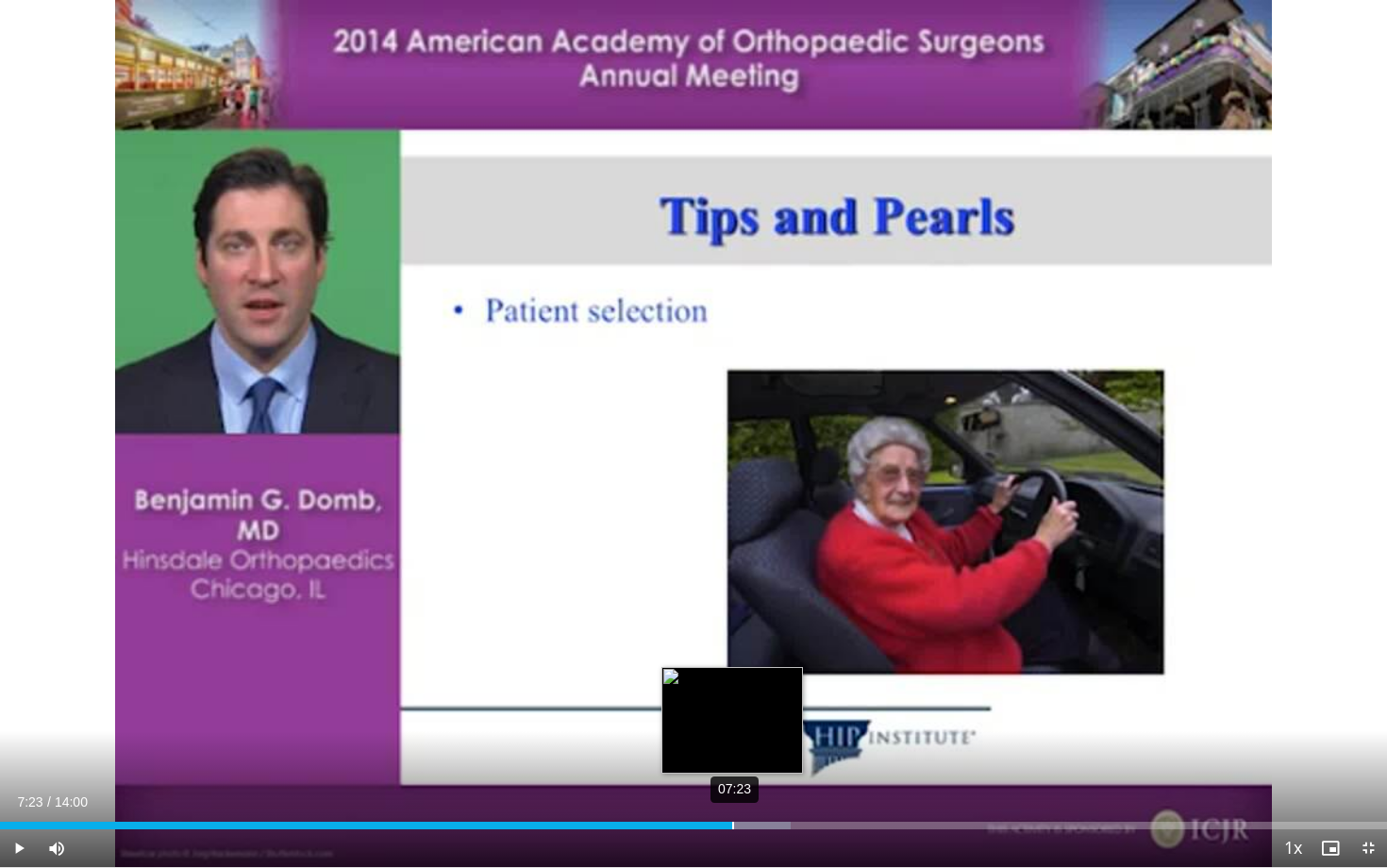 click on "Loaded :  57.00% 07:23 07:23" at bounding box center [694, 826] 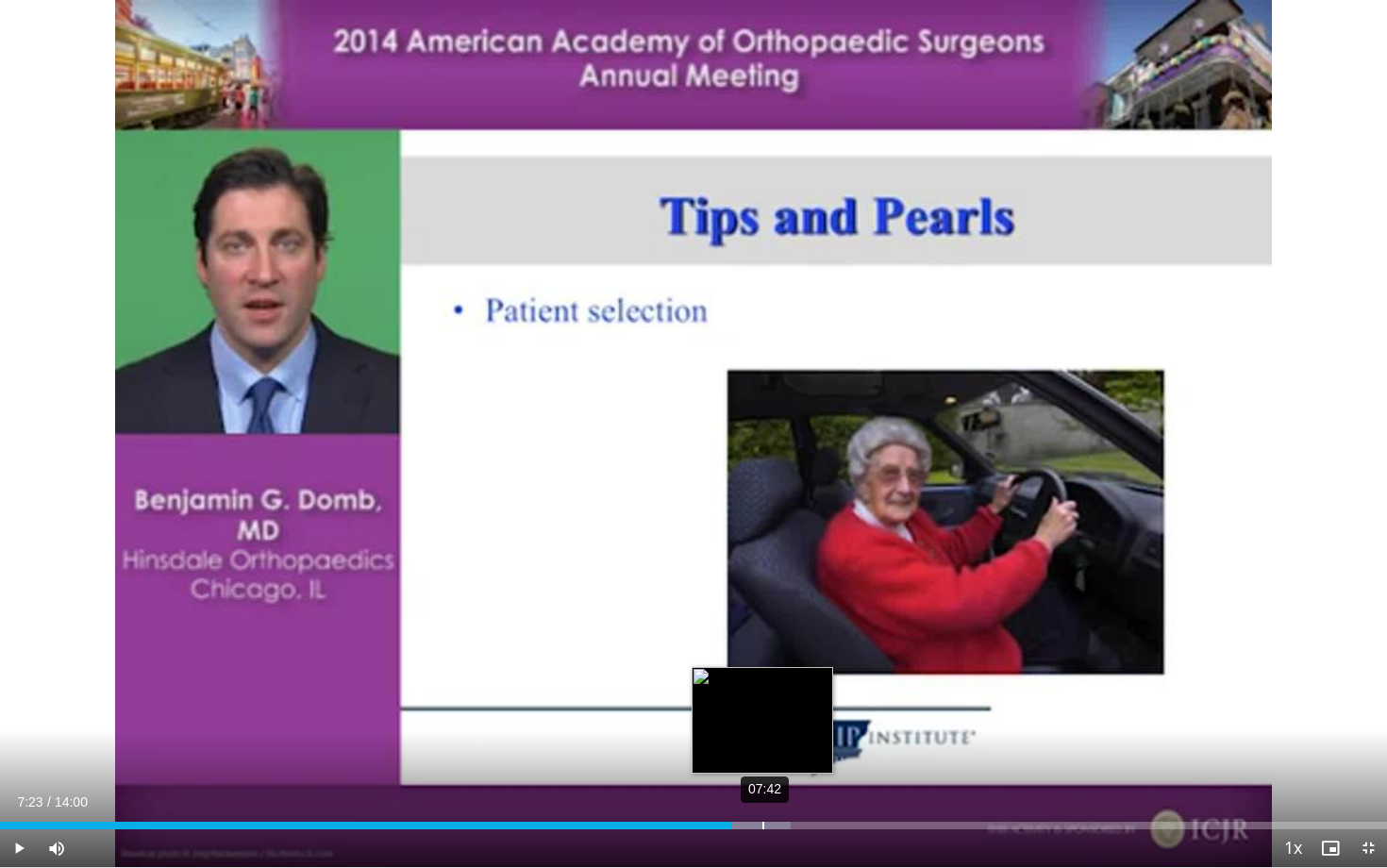 click on "07:42" at bounding box center (763, 826) 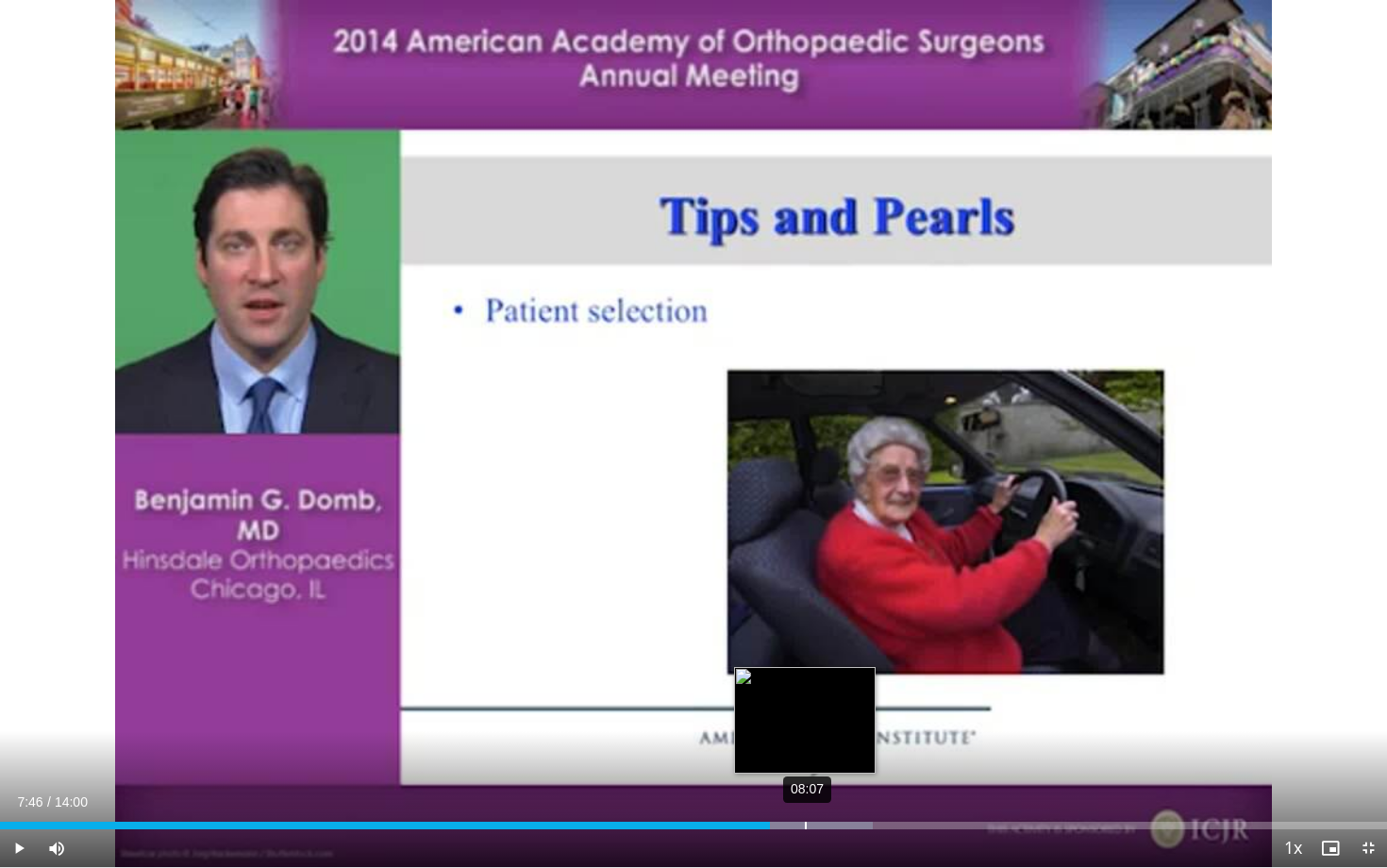 click on "08:07" at bounding box center [806, 826] 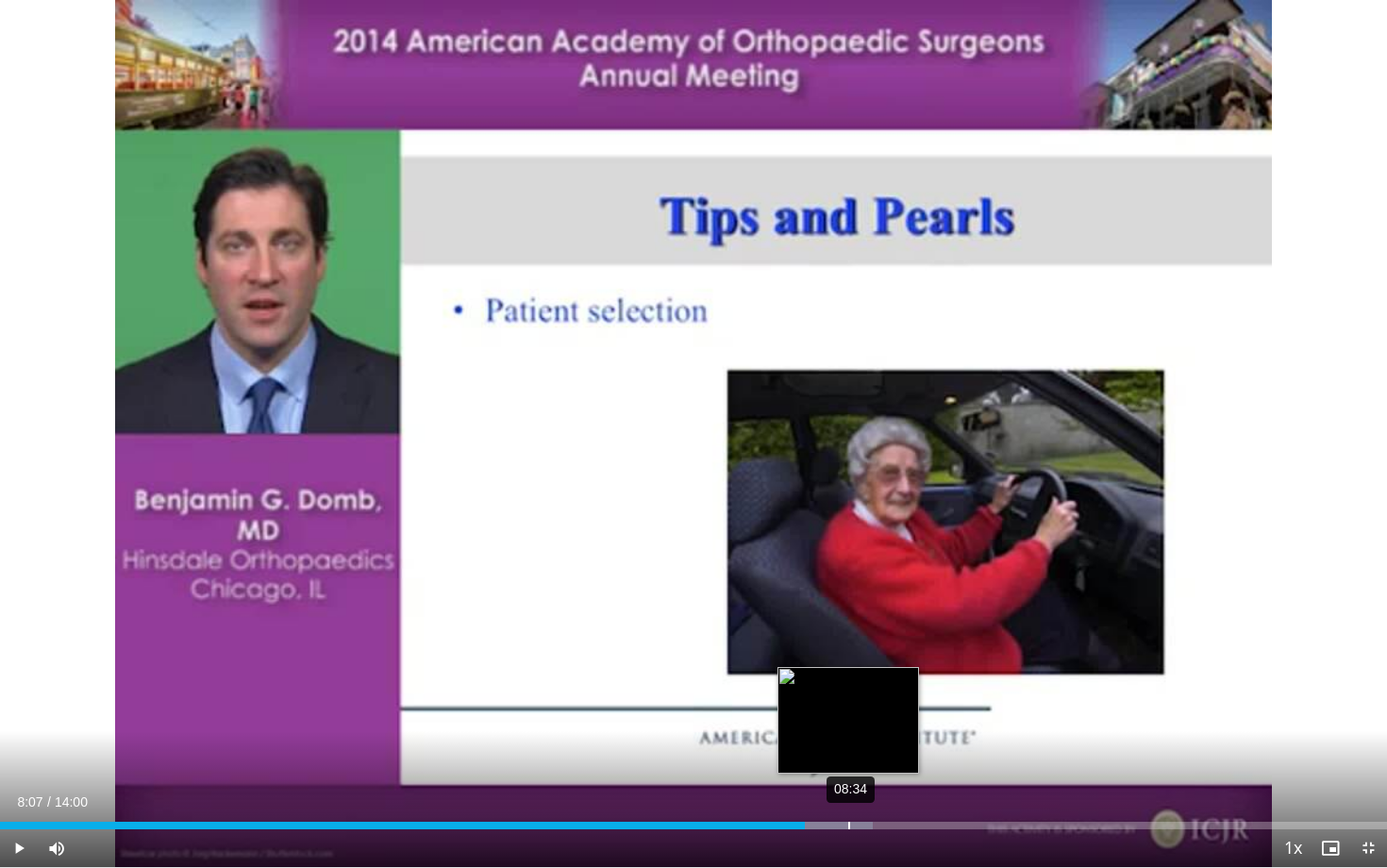 click on "Loaded :  62.93% 08:34 08:07" at bounding box center [694, 820] 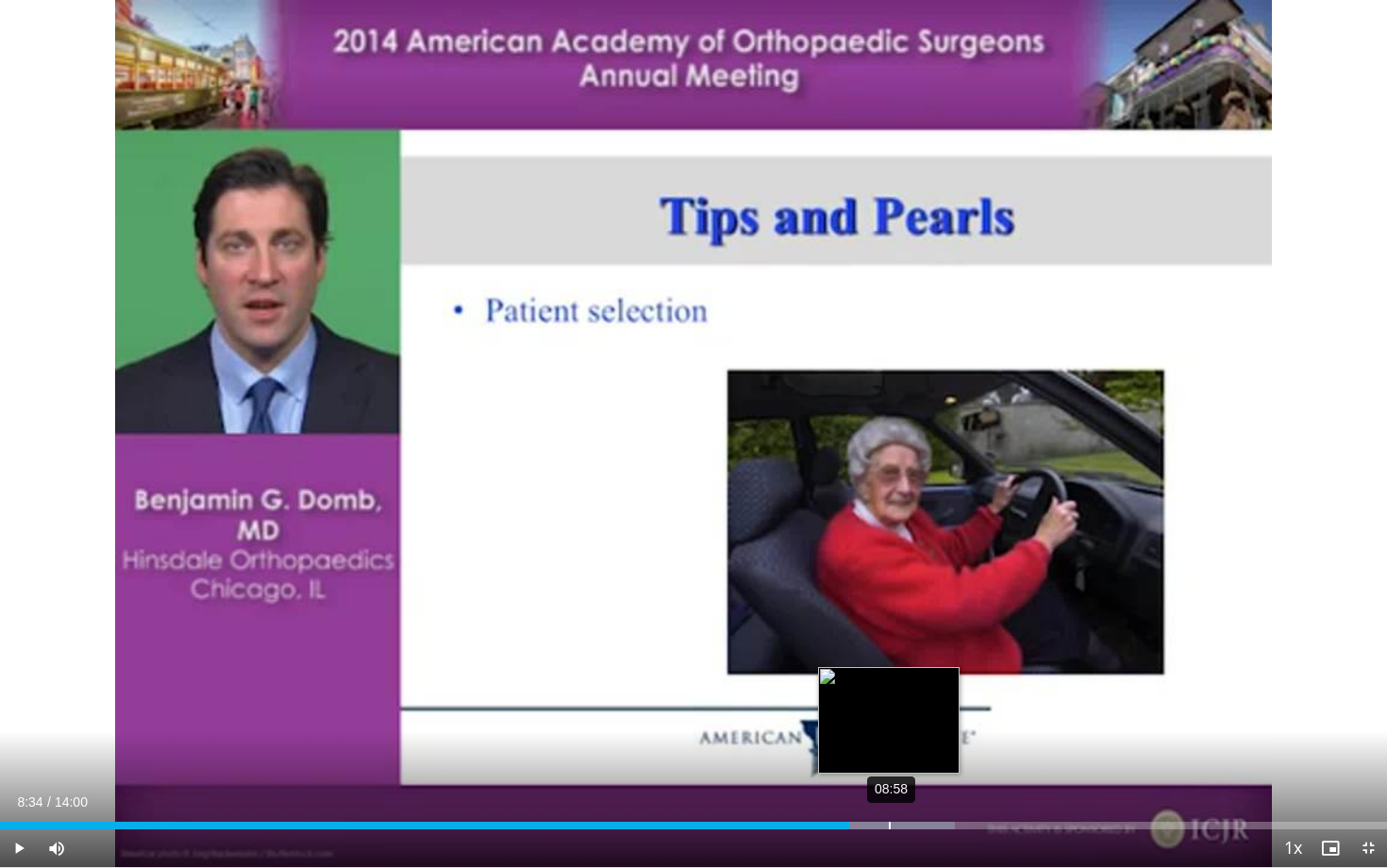 click on "Loaded :  68.87% 08:58 08:34" at bounding box center [694, 820] 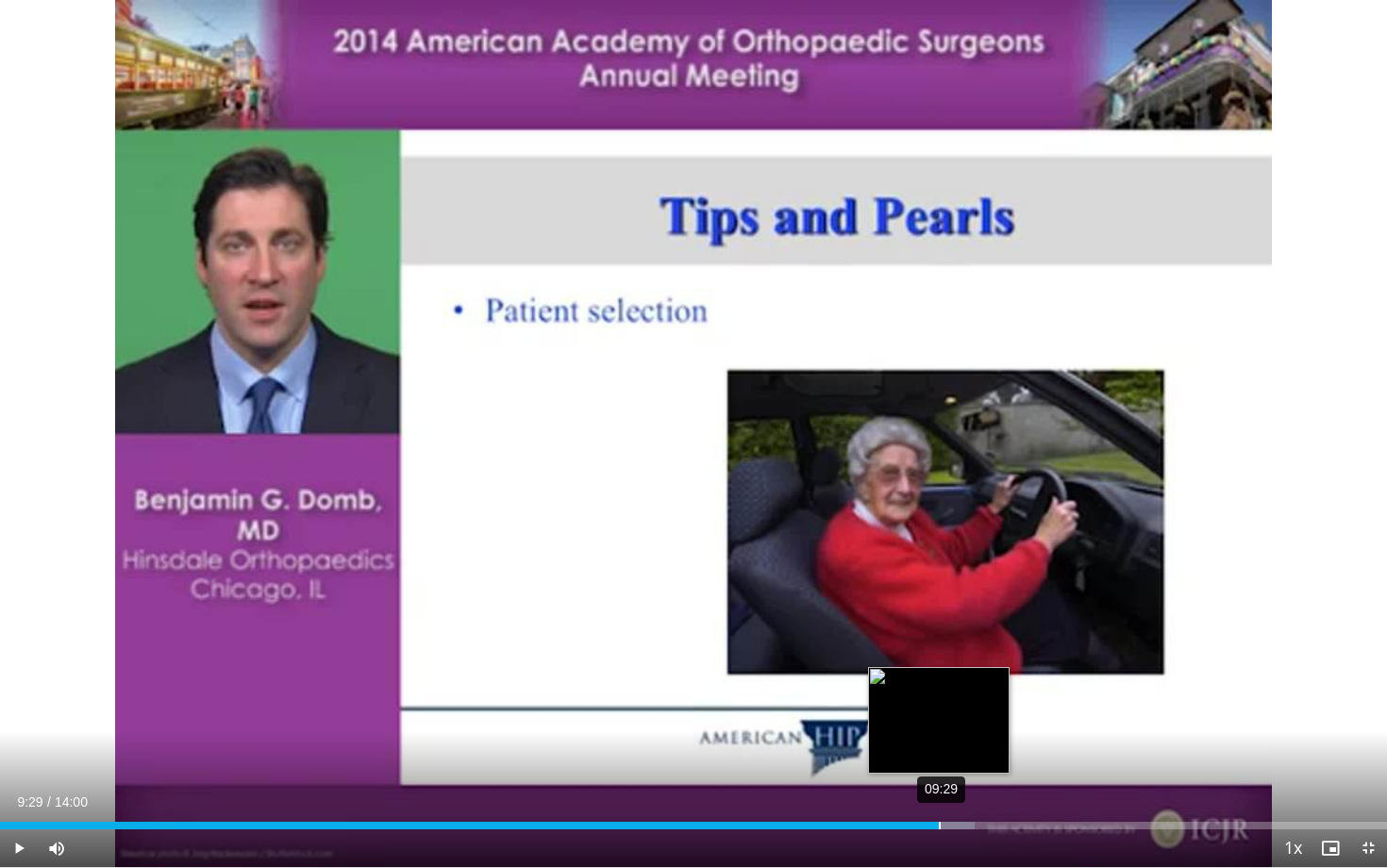 click on "09:29" at bounding box center [940, 826] 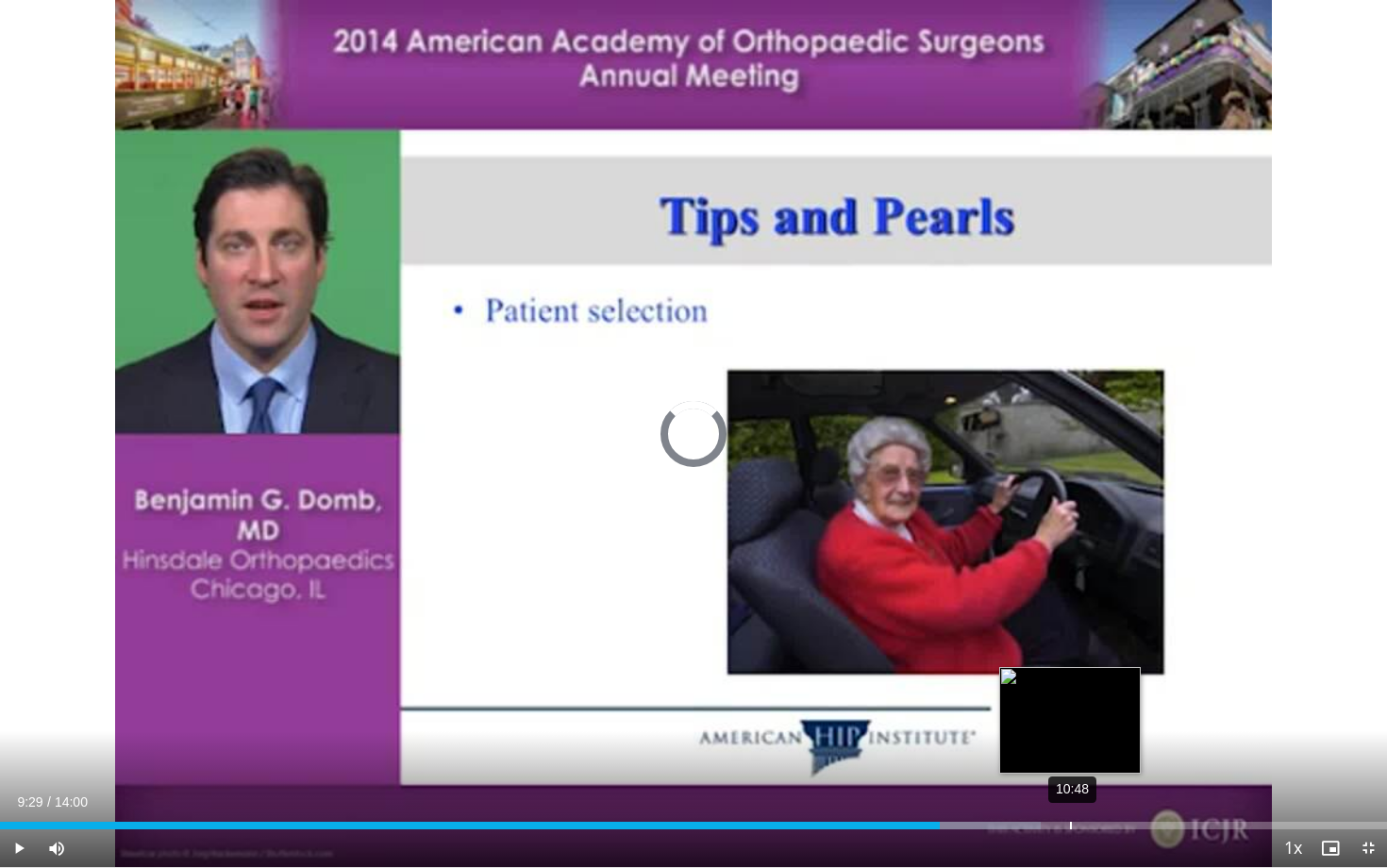 click on "10:48" at bounding box center [1071, 826] 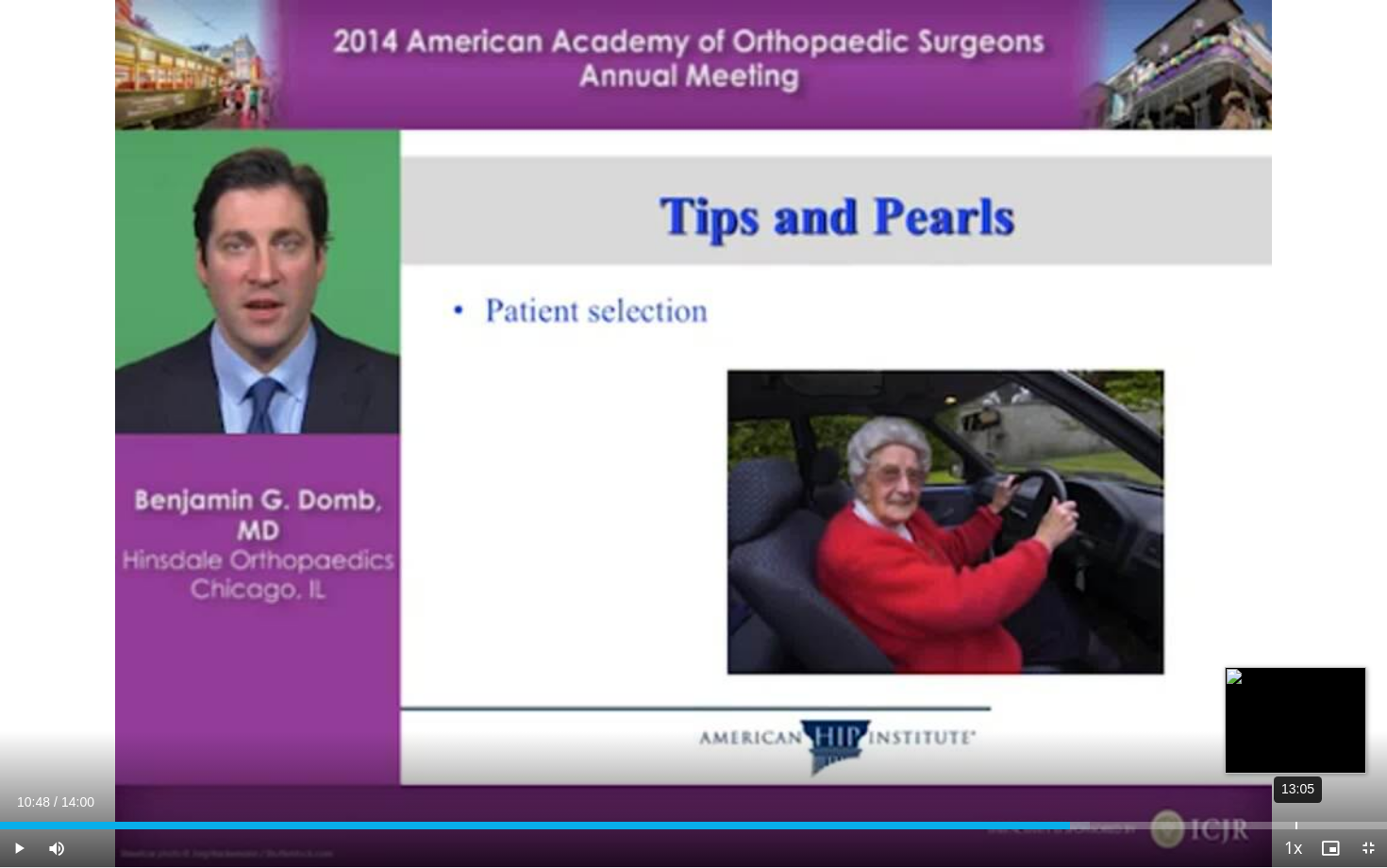 click on "Loaded :  78.58% 13:05 10:48" at bounding box center (694, 820) 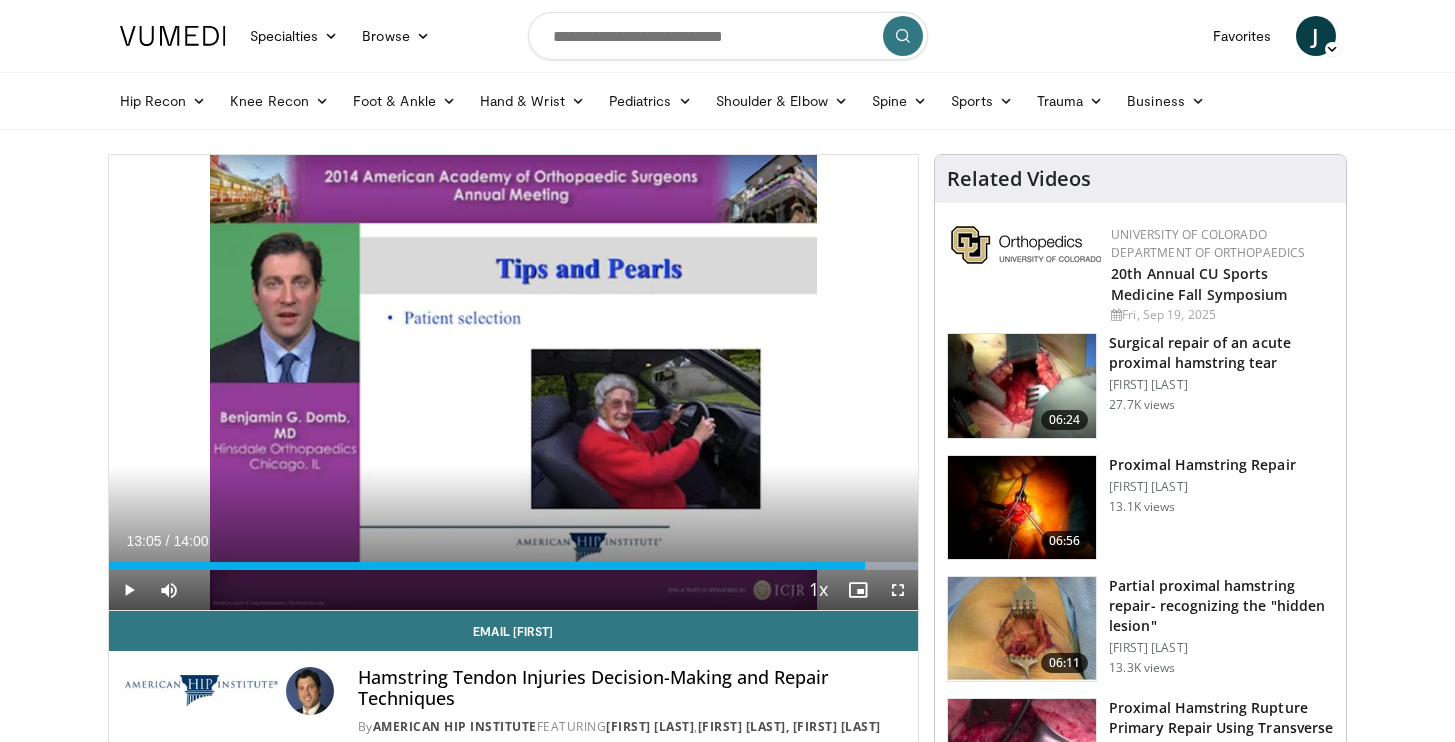 click on "Surgical repair of an acute proximal hamstring tear" at bounding box center [1221, 353] 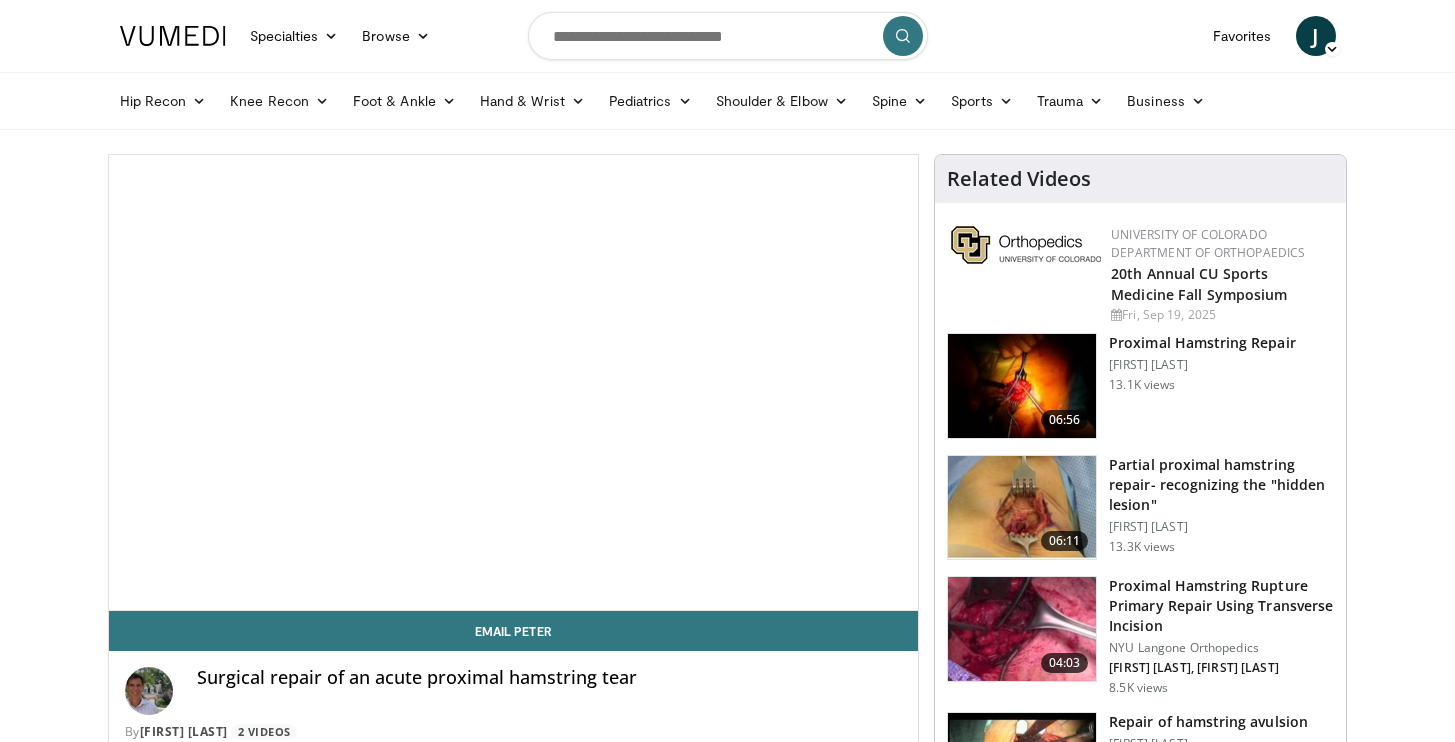 scroll, scrollTop: 0, scrollLeft: 0, axis: both 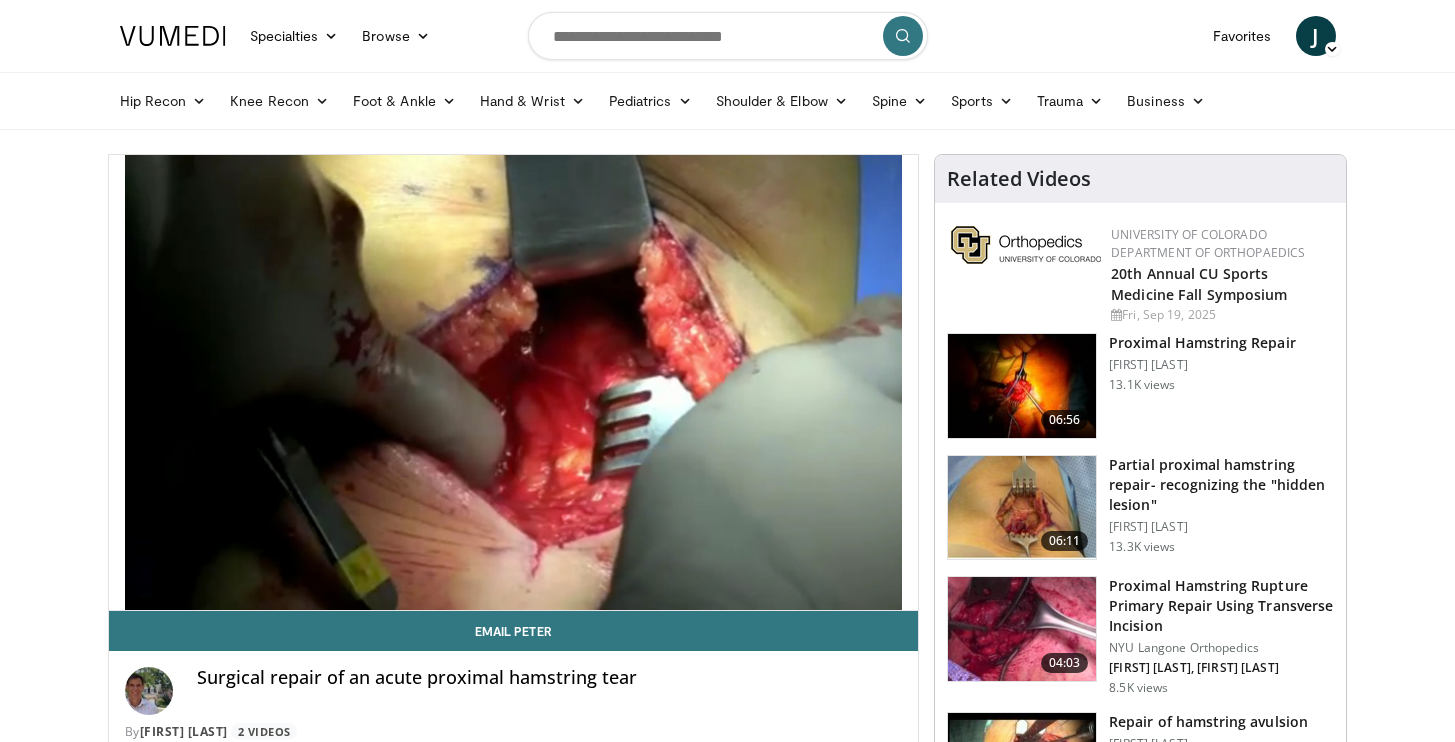 click on "Proximal Hamstring Rupture Primary Repair Using Transverse Incision" at bounding box center (1221, 606) 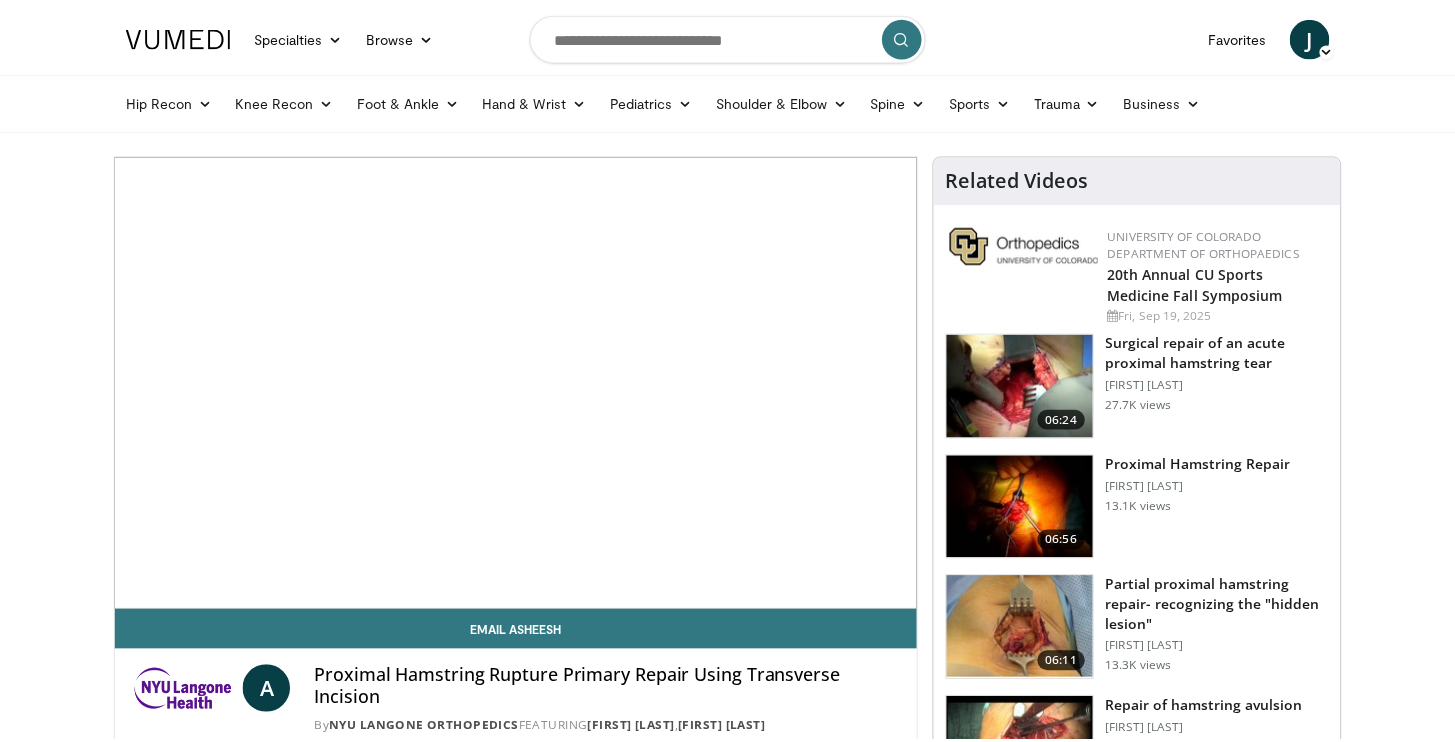 scroll, scrollTop: 0, scrollLeft: 0, axis: both 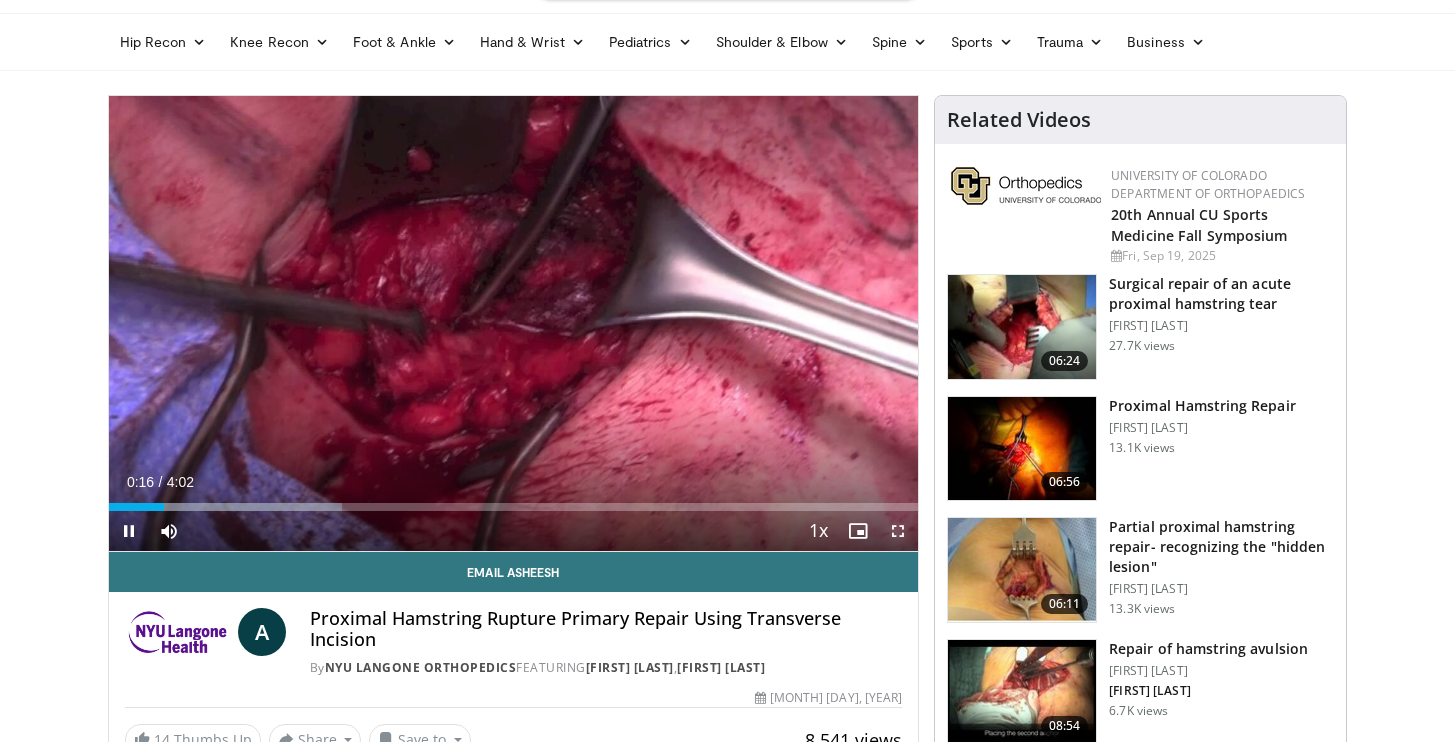 click at bounding box center (898, 531) 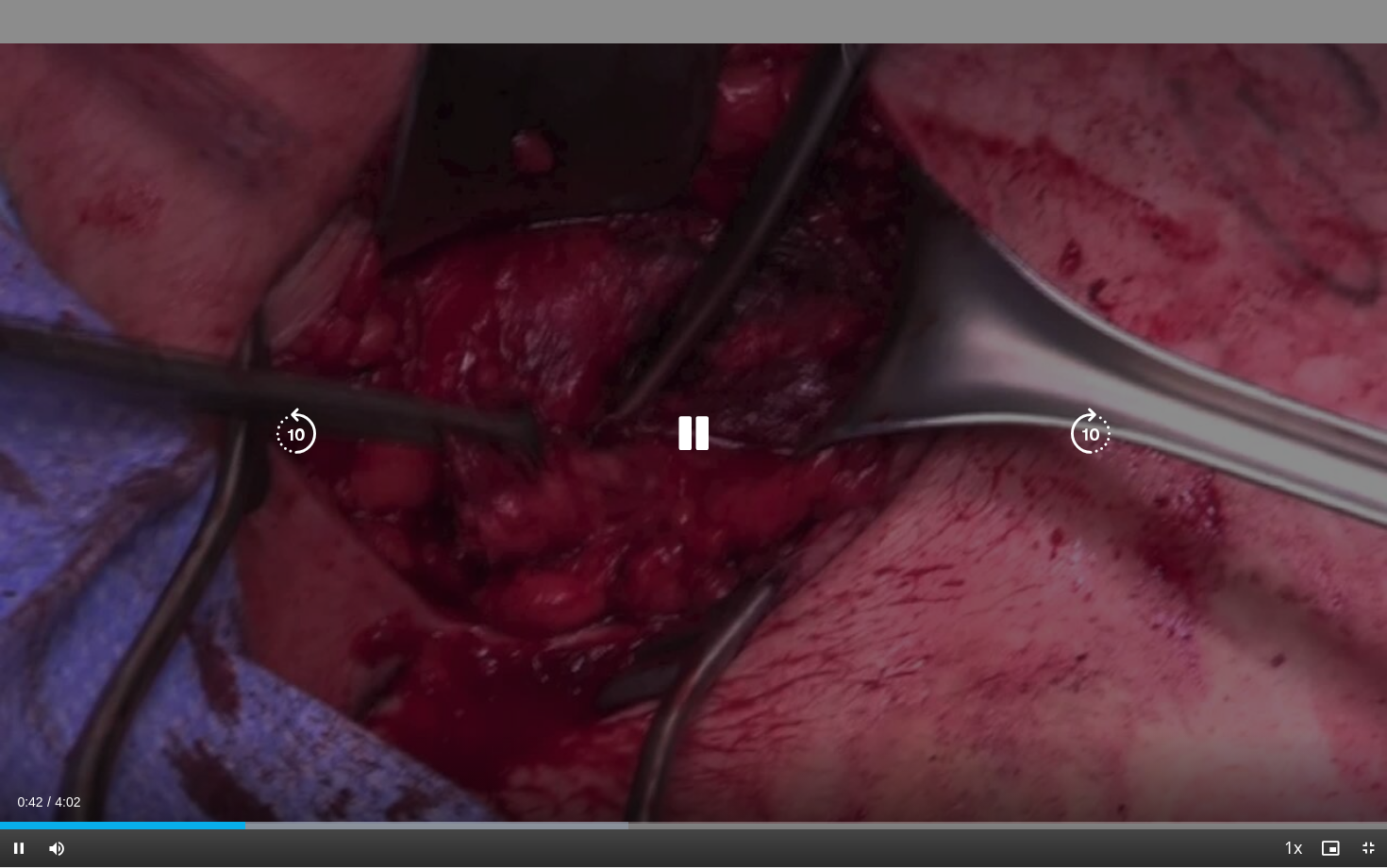 click at bounding box center (1091, 434) 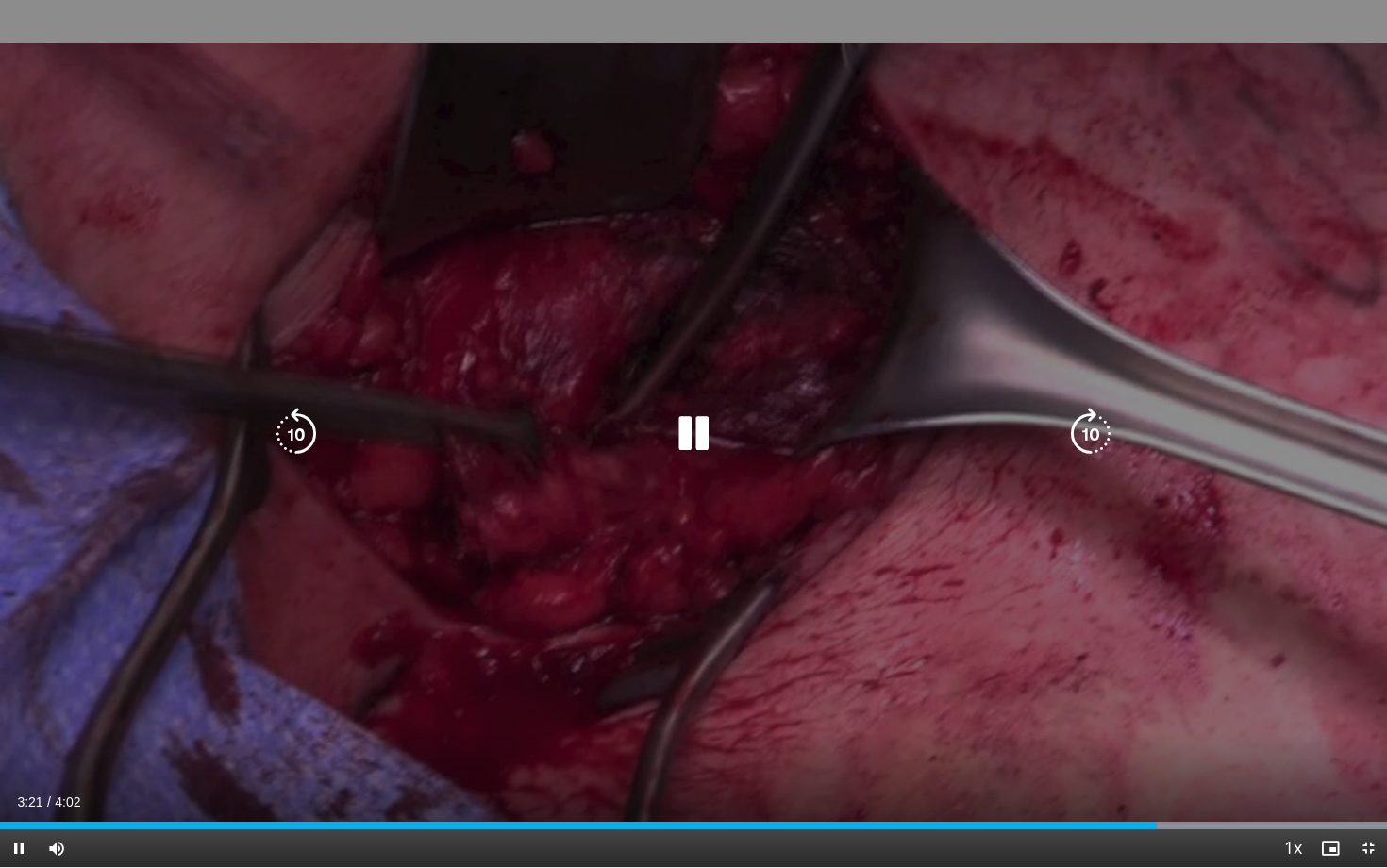 click at bounding box center [694, 434] 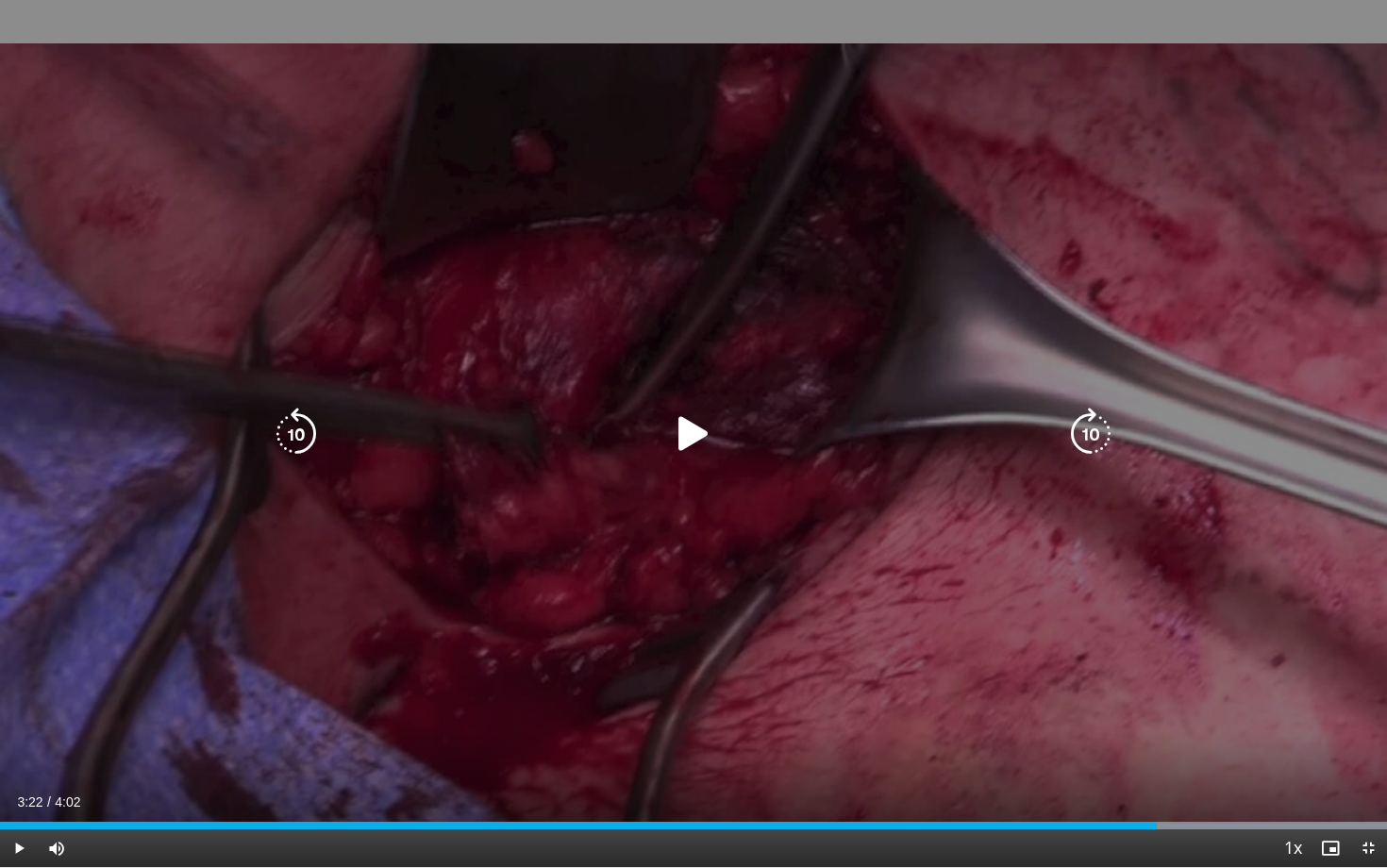 click at bounding box center [694, 434] 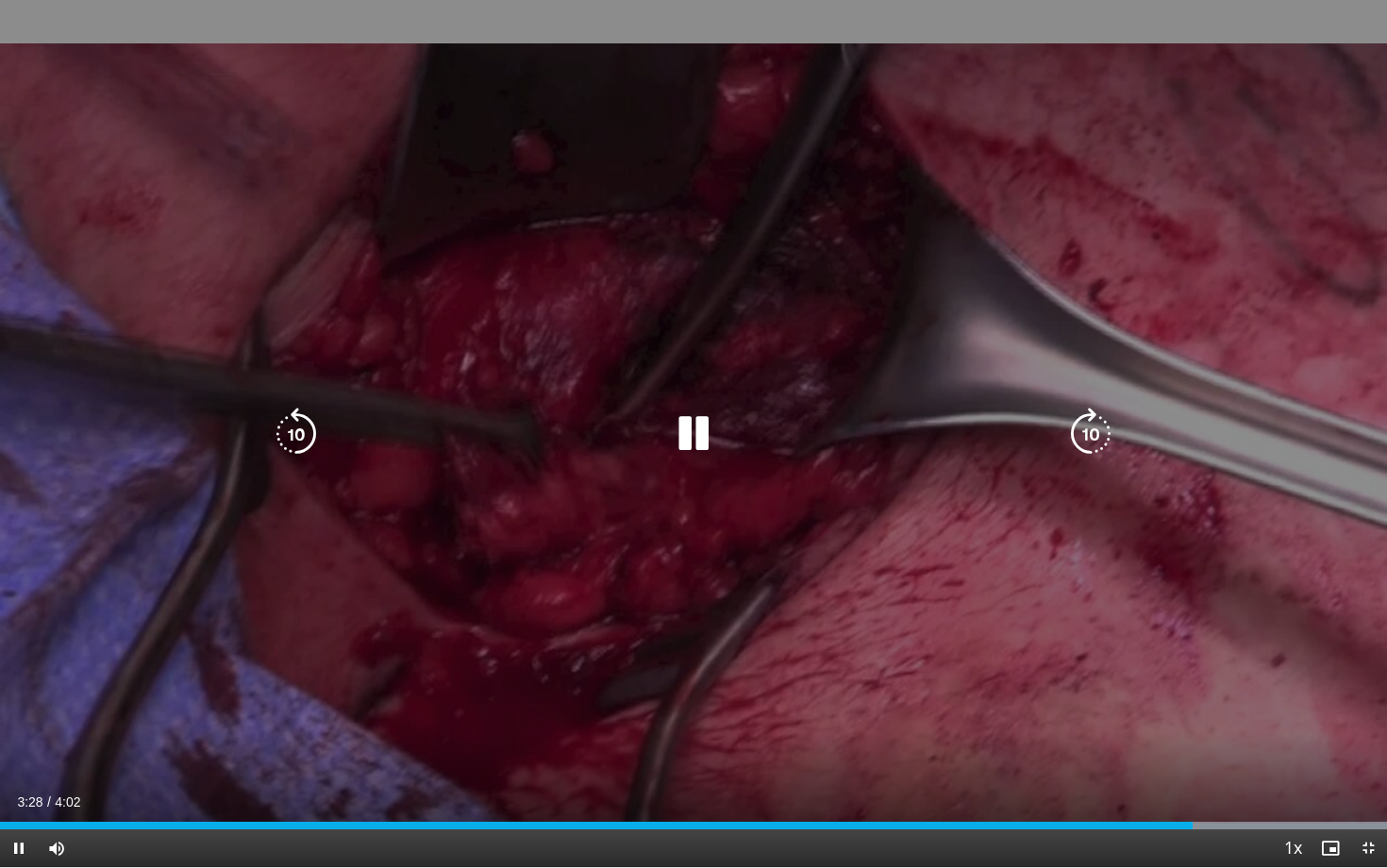 click at bounding box center (694, 434) 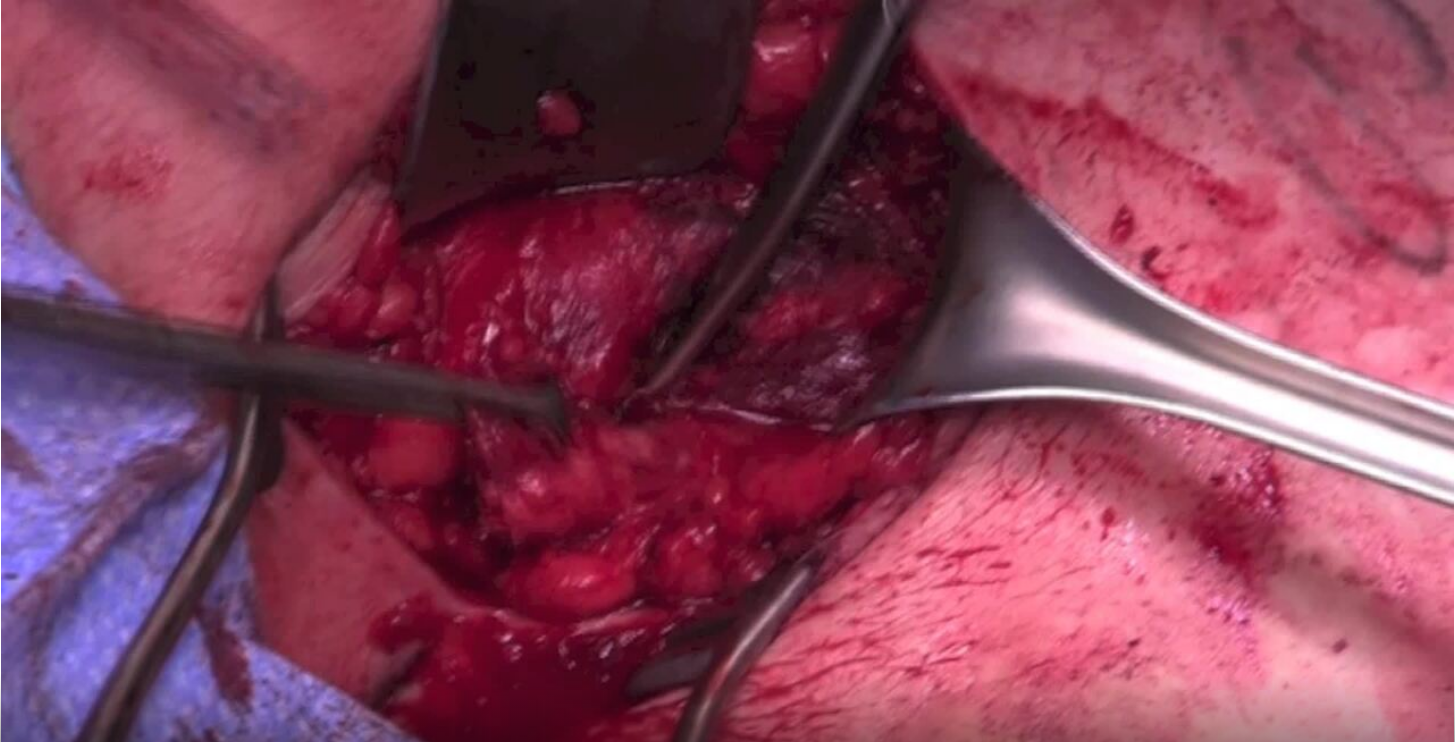 scroll, scrollTop: 55, scrollLeft: 0, axis: vertical 